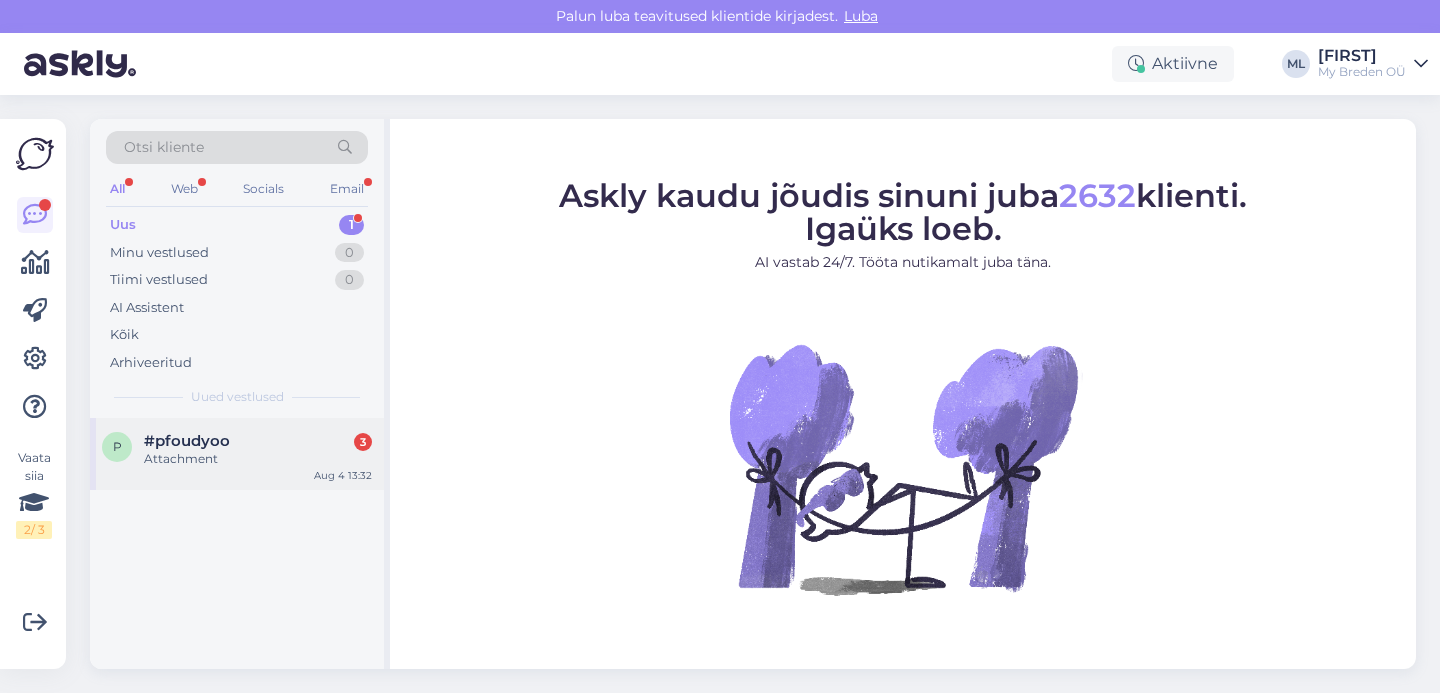 scroll, scrollTop: 0, scrollLeft: 0, axis: both 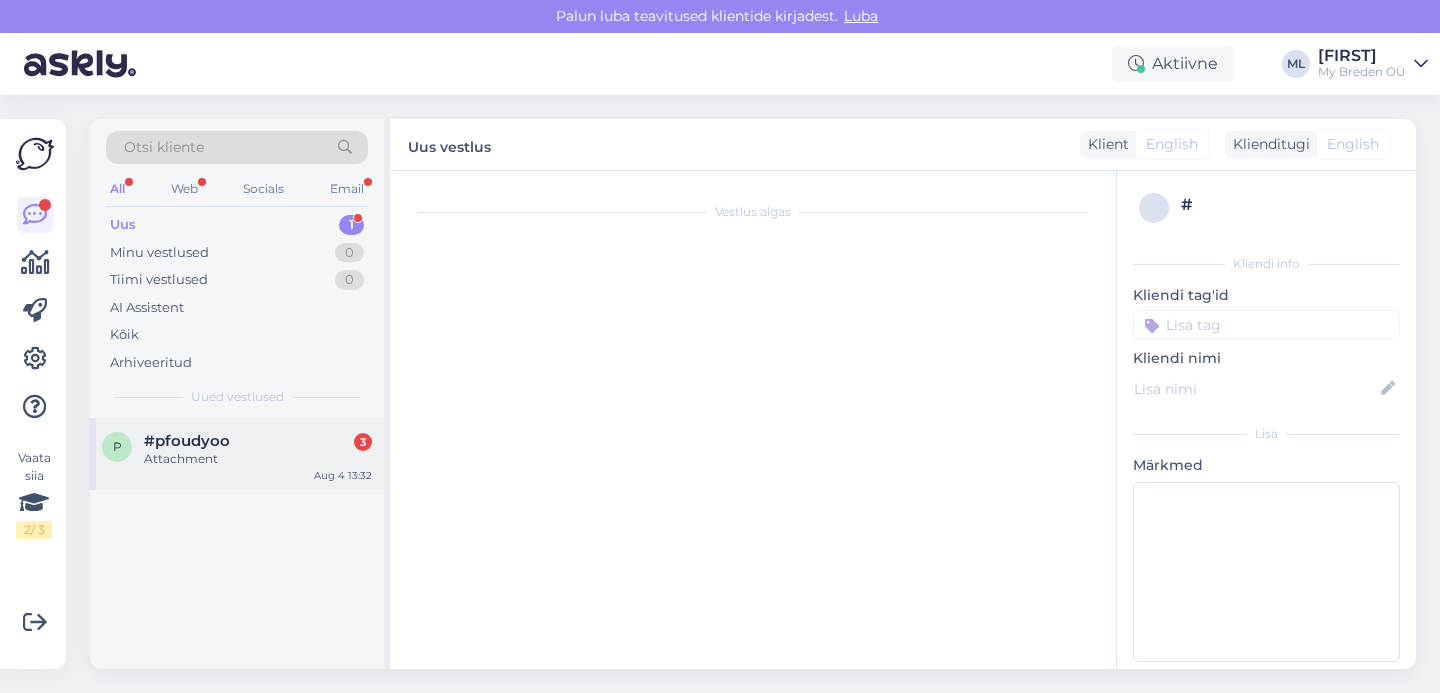 click on "Attachment" at bounding box center [258, 459] 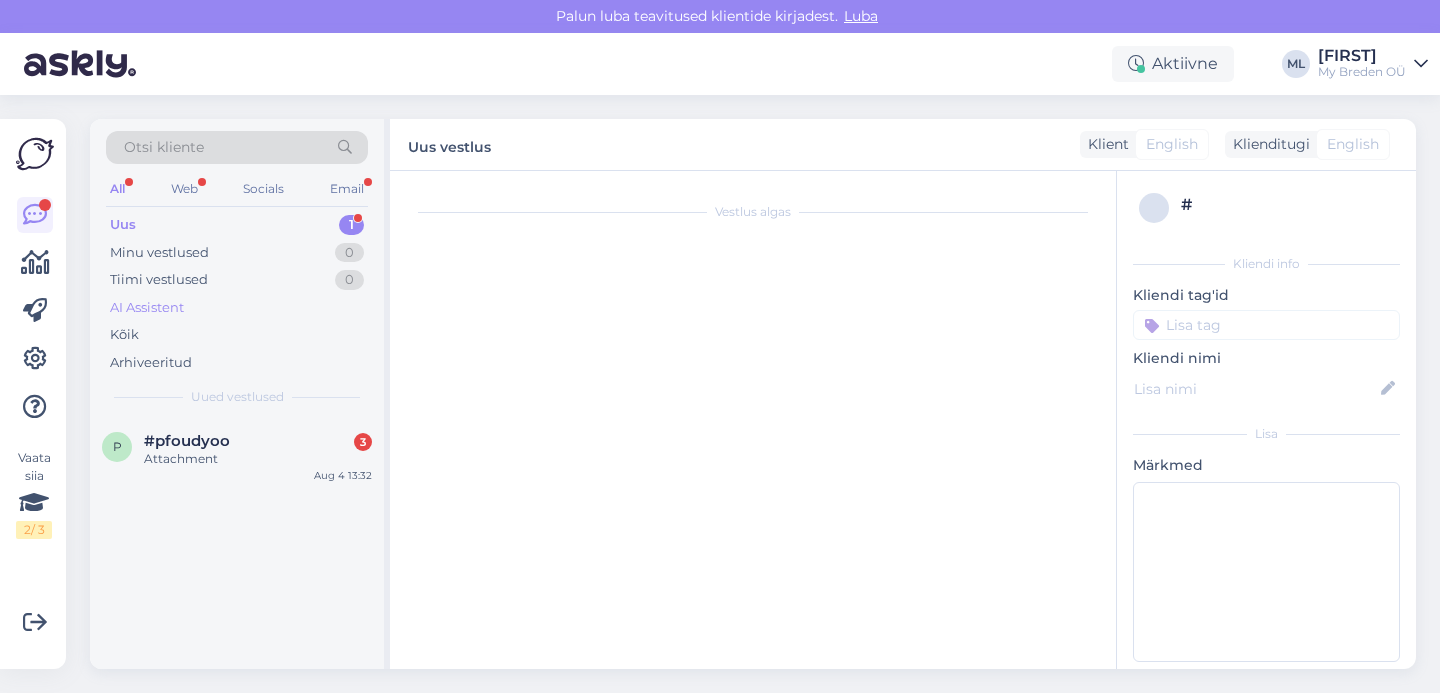 drag, startPoint x: 203, startPoint y: 291, endPoint x: 196, endPoint y: 309, distance: 19.313208 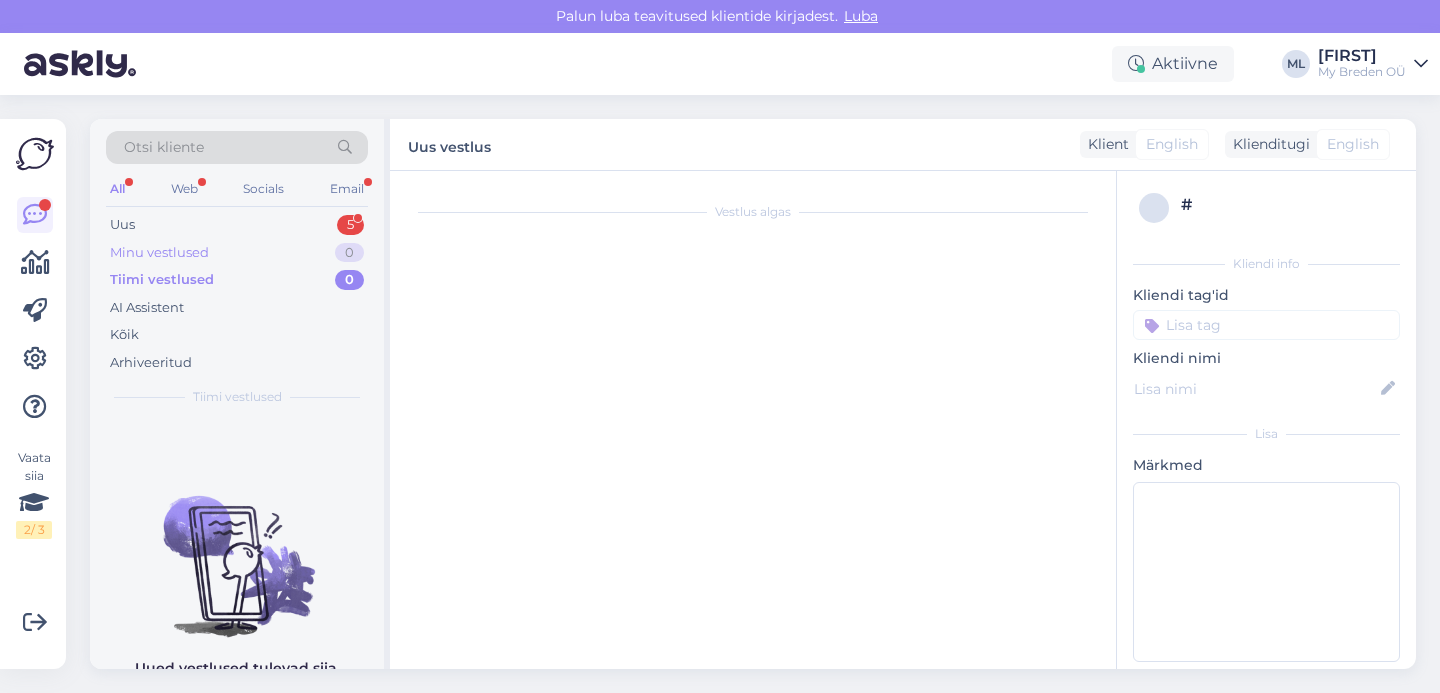 click on "Minu vestlused" at bounding box center (159, 253) 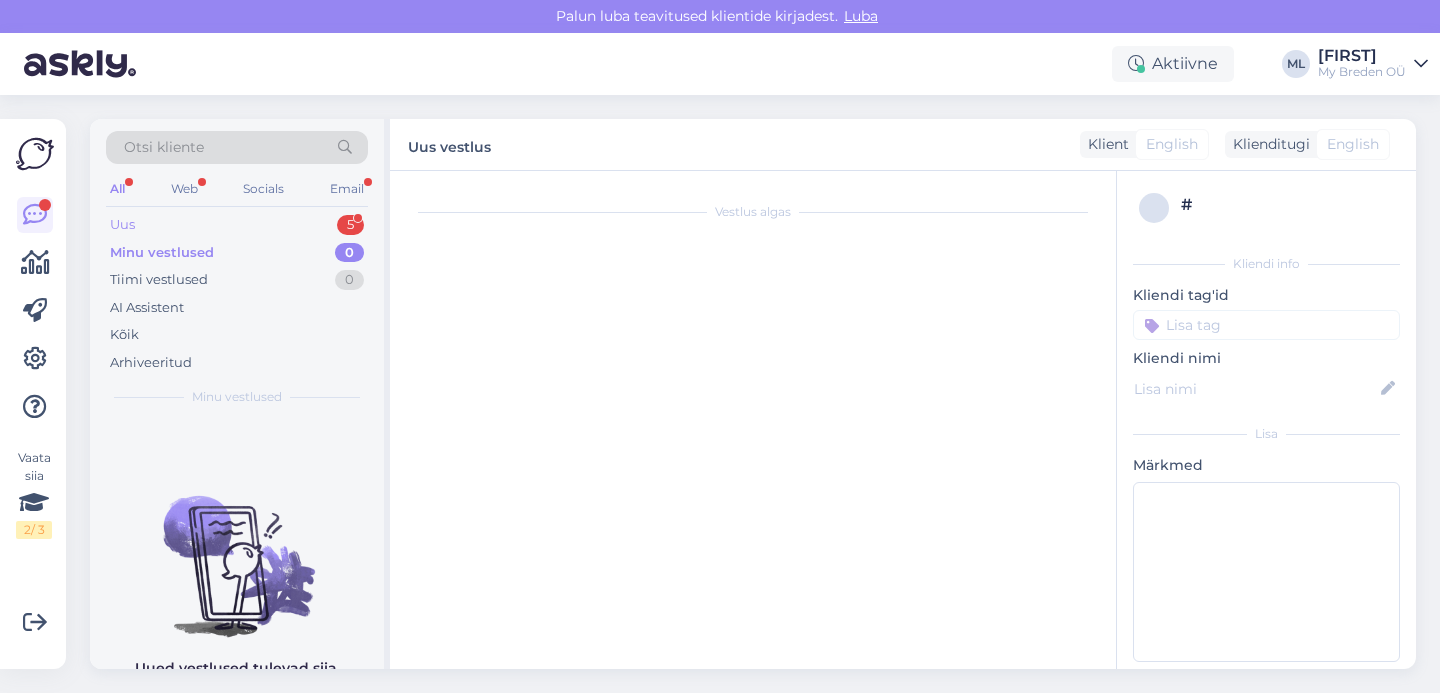 click on "Uus 5" at bounding box center (237, 225) 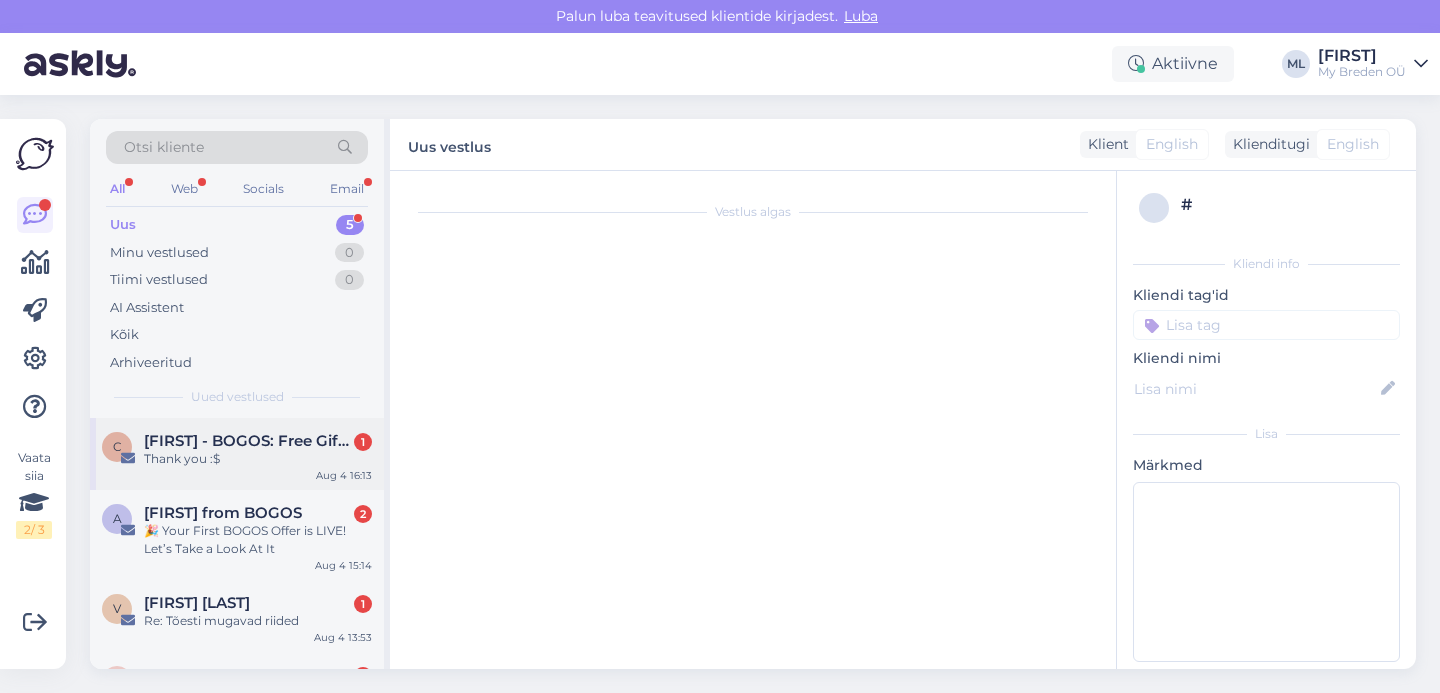 click on "[FIRST] - BOGOS: Free Gifts by Secomapp" at bounding box center [248, 441] 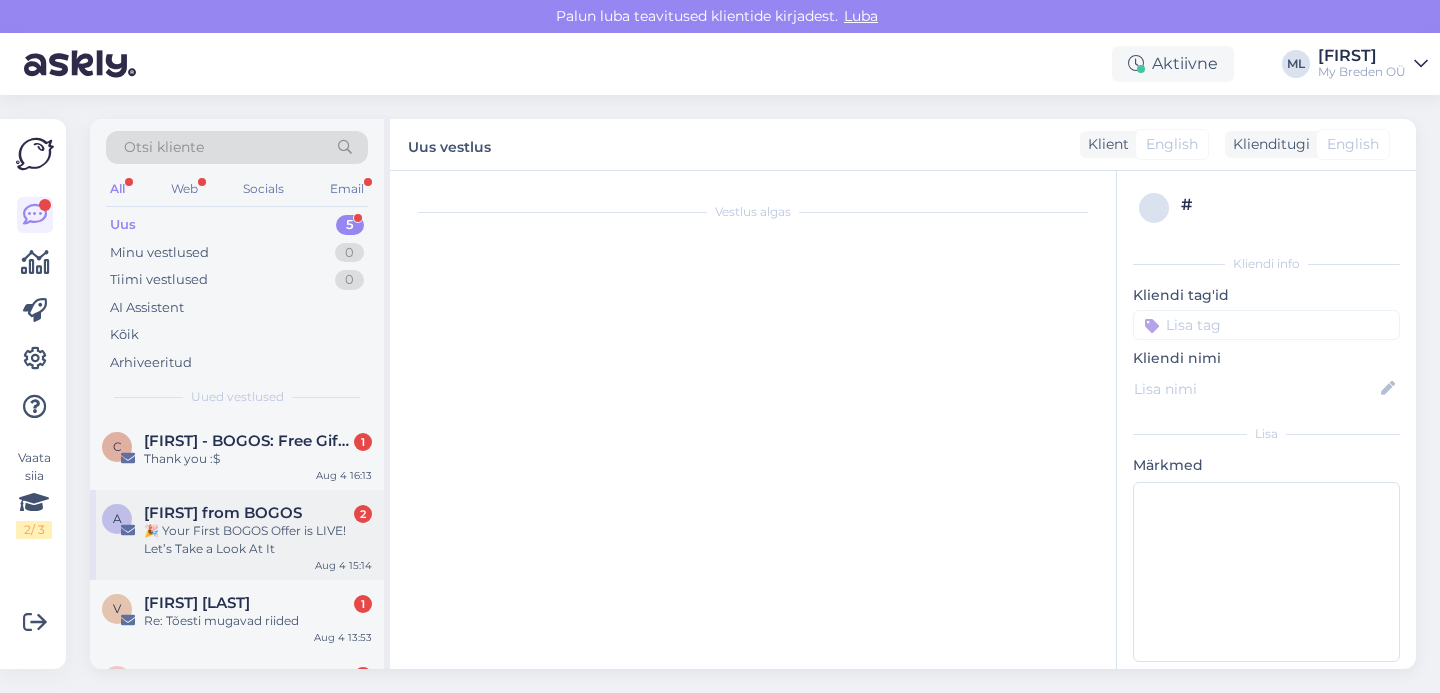 click on "🎉 Your First BOGOS Offer is LIVE! Let’s Take a Look At It" at bounding box center [258, 540] 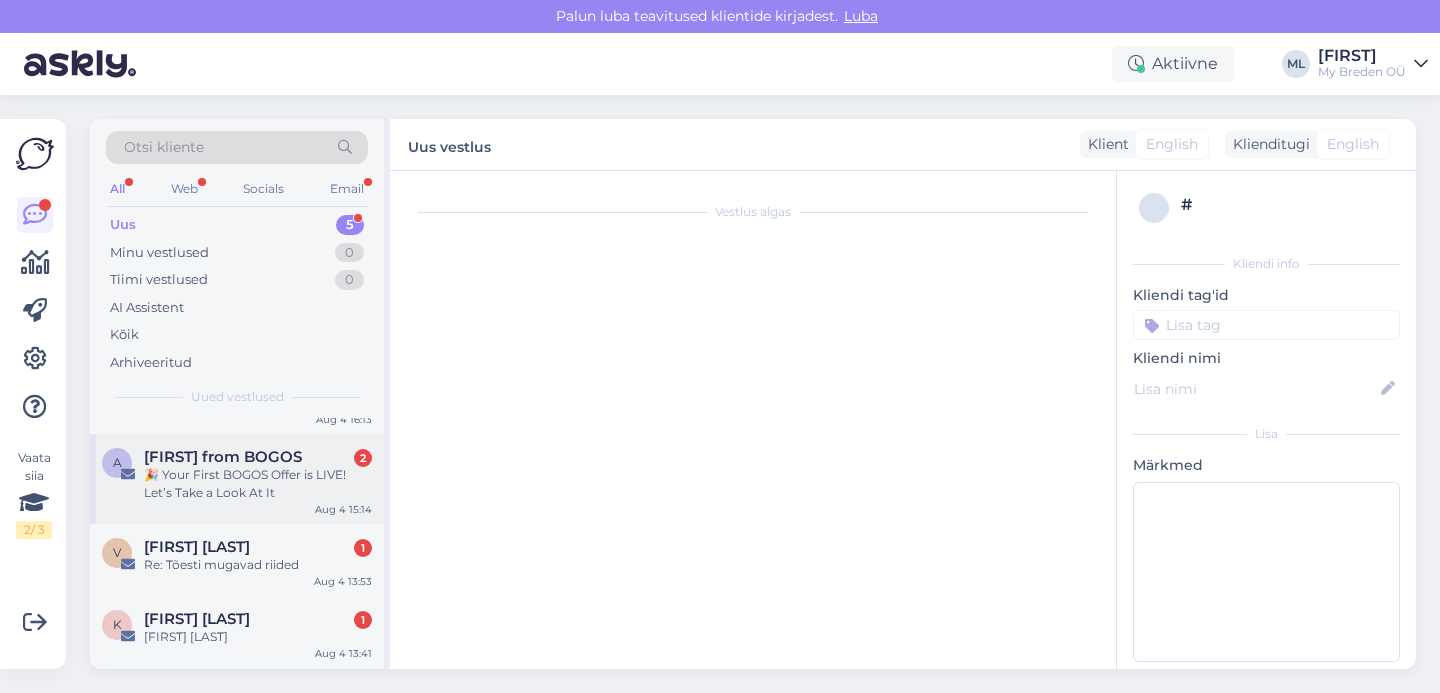scroll, scrollTop: 0, scrollLeft: 0, axis: both 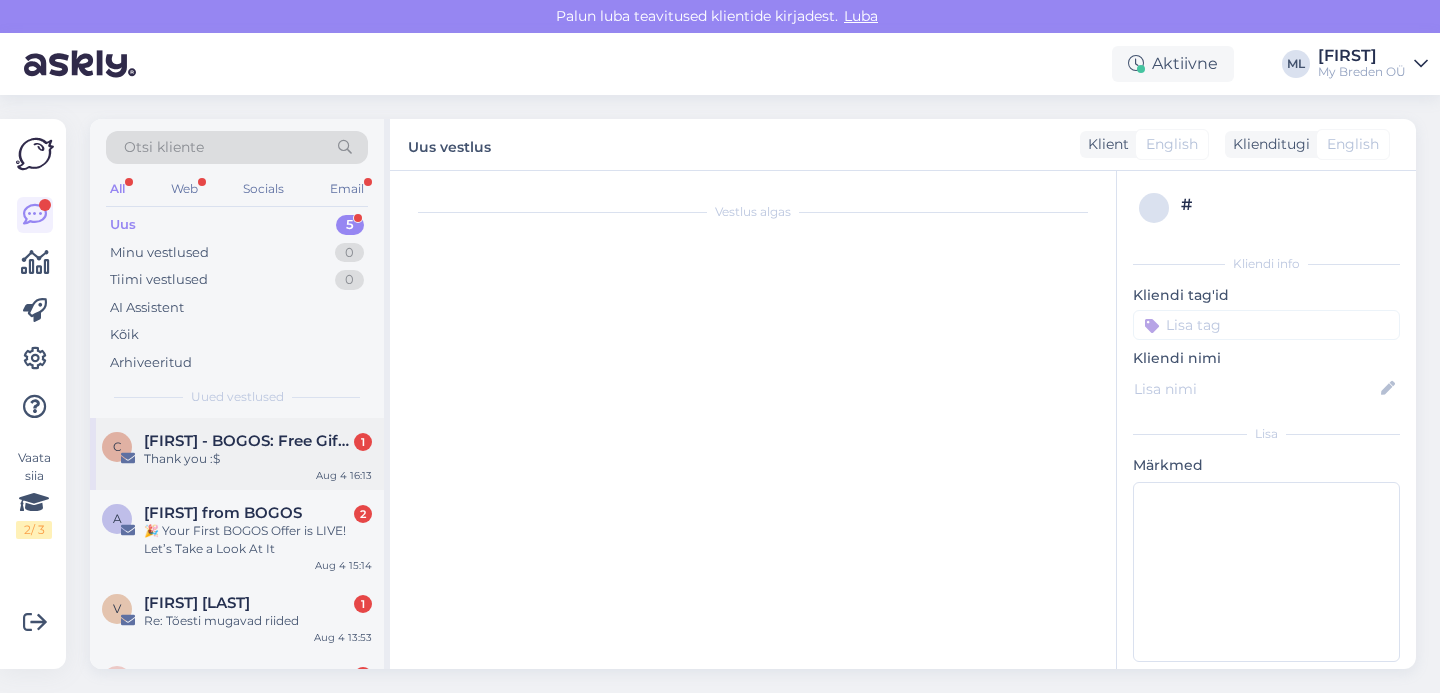 click on "[FIRST] - BOGOS: Free Gifts by Secomapp" at bounding box center [248, 441] 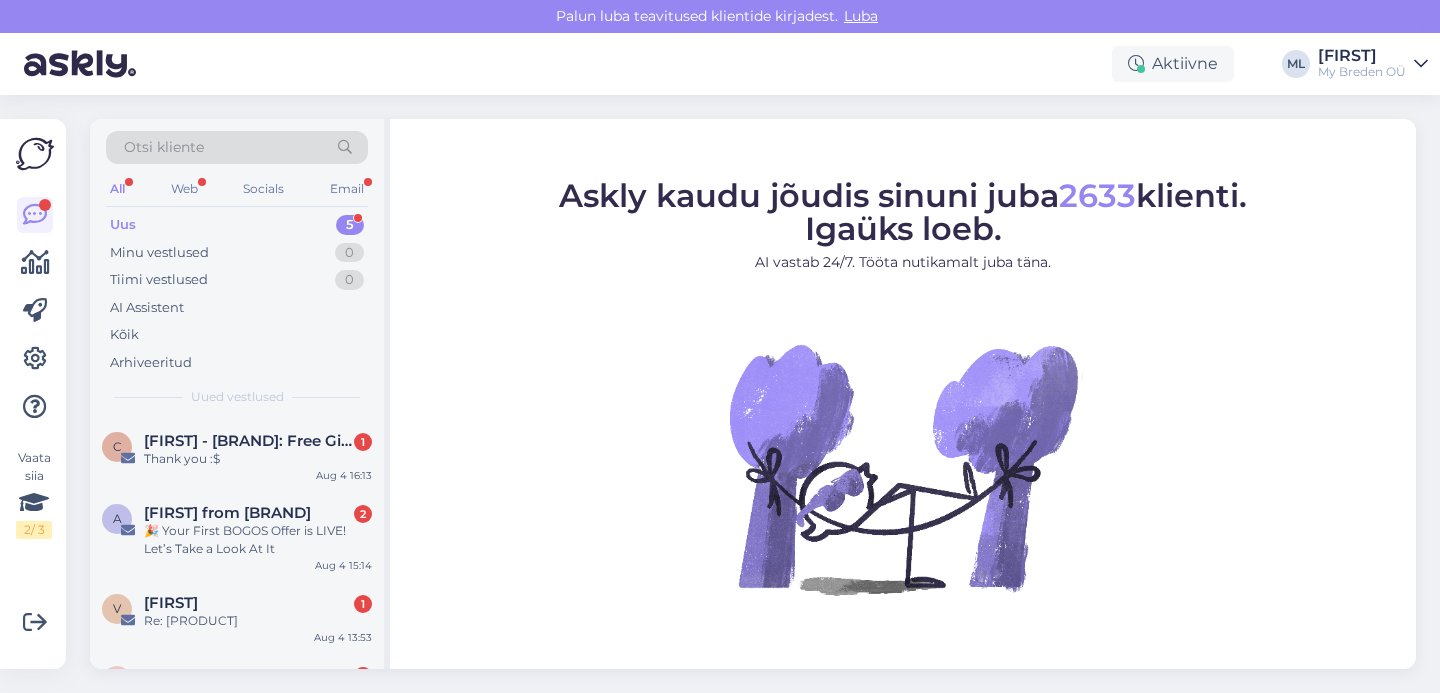 scroll, scrollTop: 0, scrollLeft: 0, axis: both 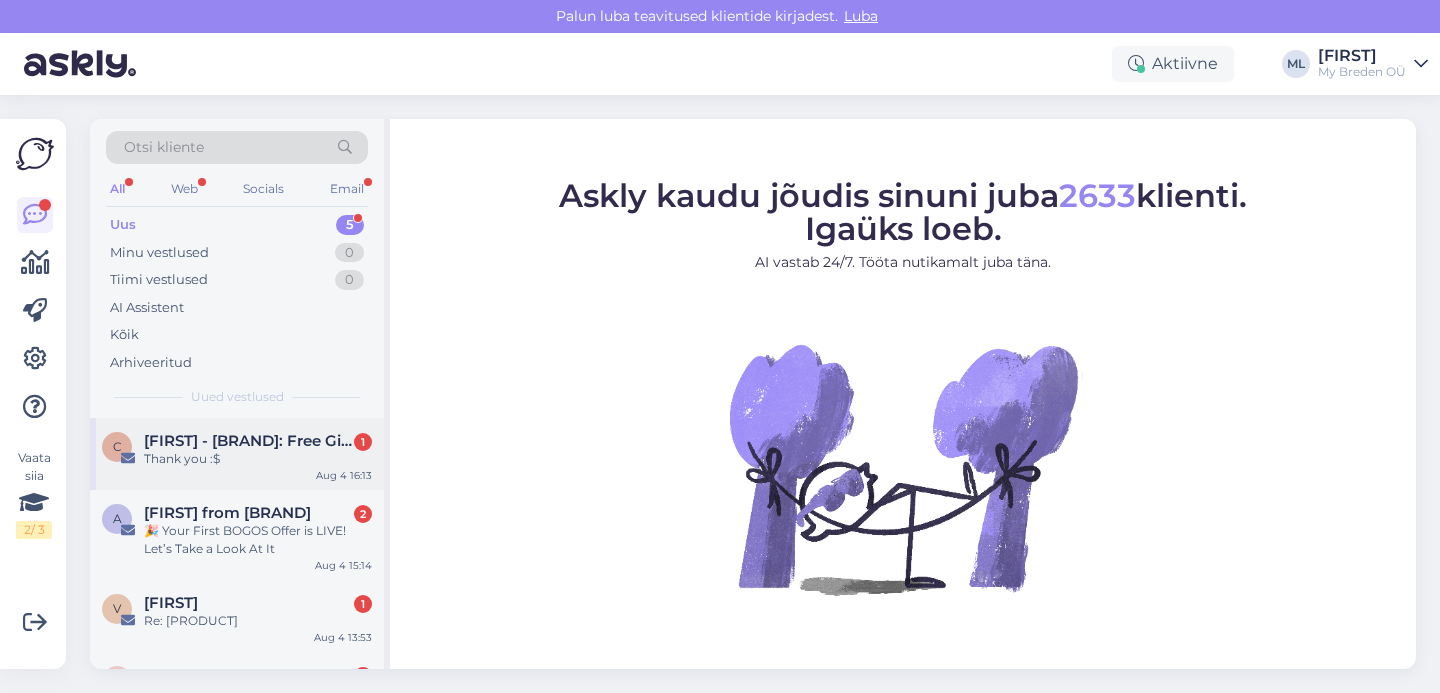 click on "Otsi kliente All Web Socials  Email Uus 5 Minu vestlused 0 Tiimi vestlused 0 AI Assistent Kõik Arhiveeritud Uued vestlused" at bounding box center [237, 268] 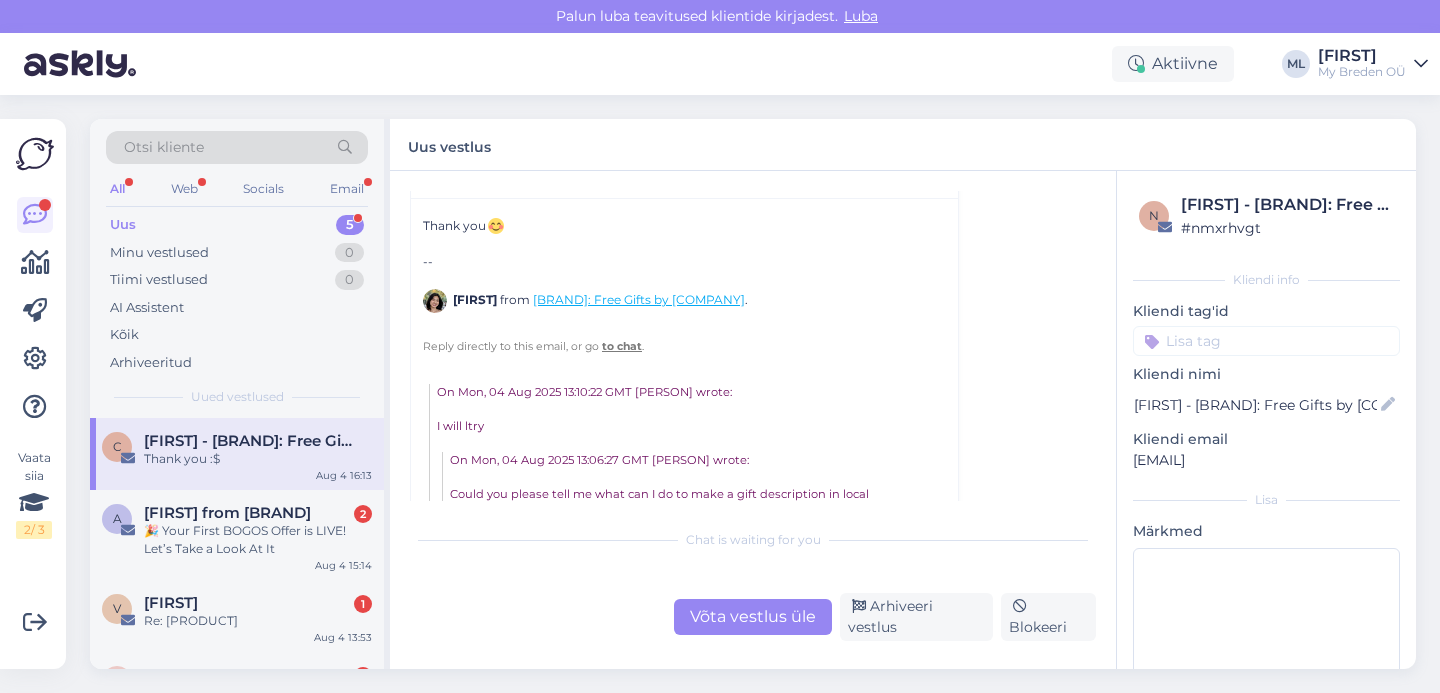 scroll, scrollTop: 0, scrollLeft: 0, axis: both 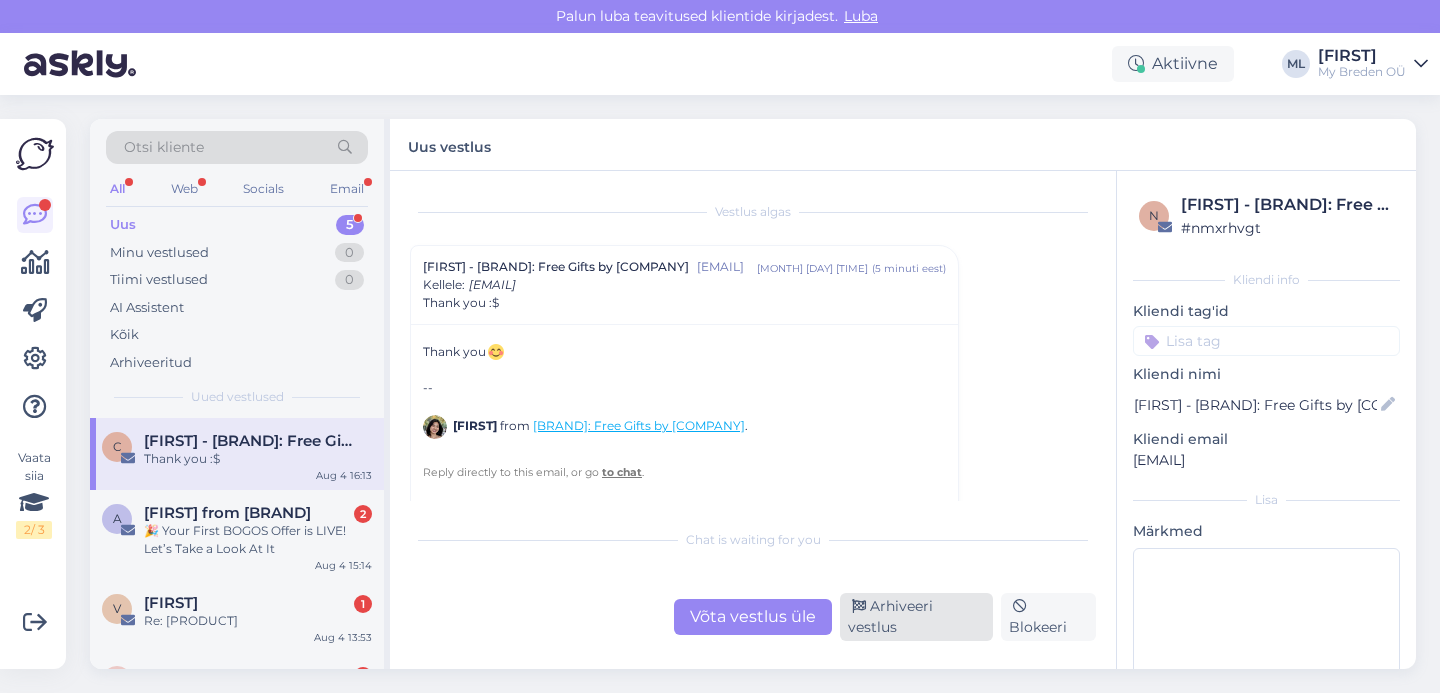 click on "Arhiveeri vestlus" at bounding box center [916, 617] 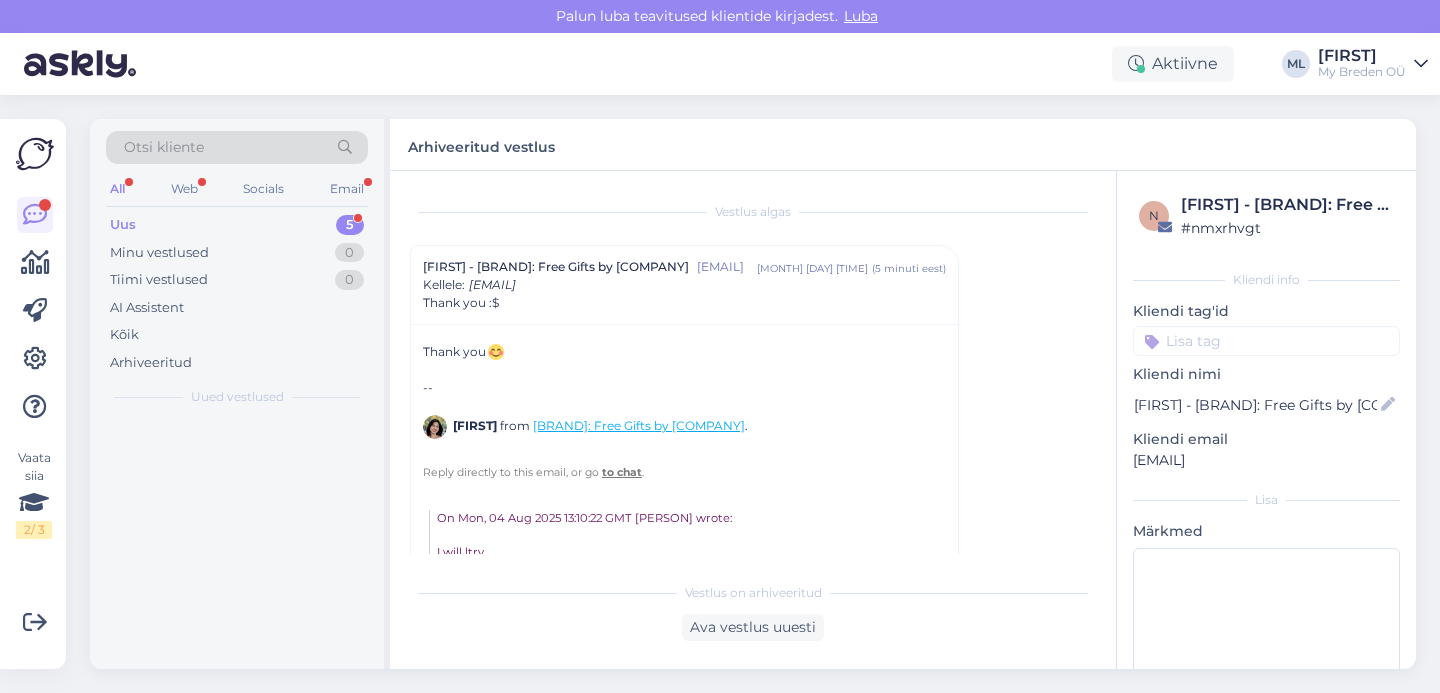 scroll, scrollTop: 54, scrollLeft: 0, axis: vertical 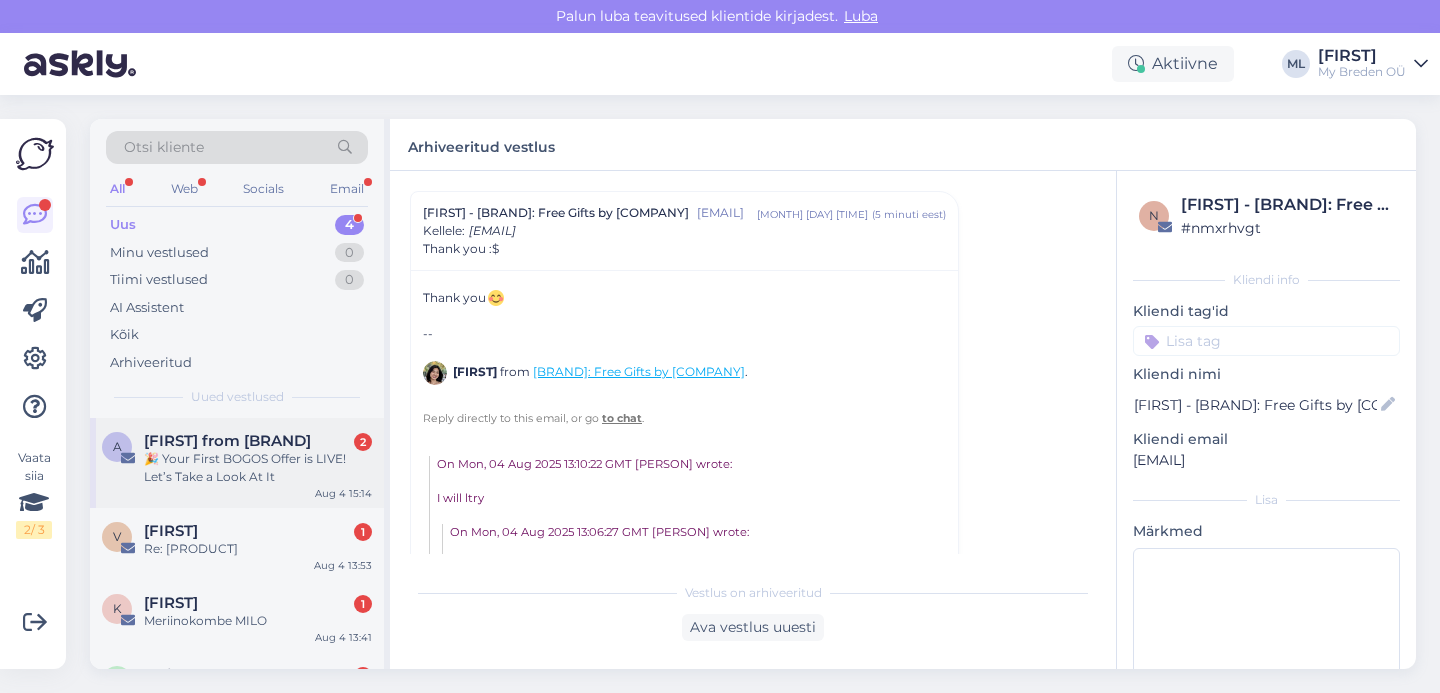 click on "[FIRST] from [BRAND]" at bounding box center (227, 441) 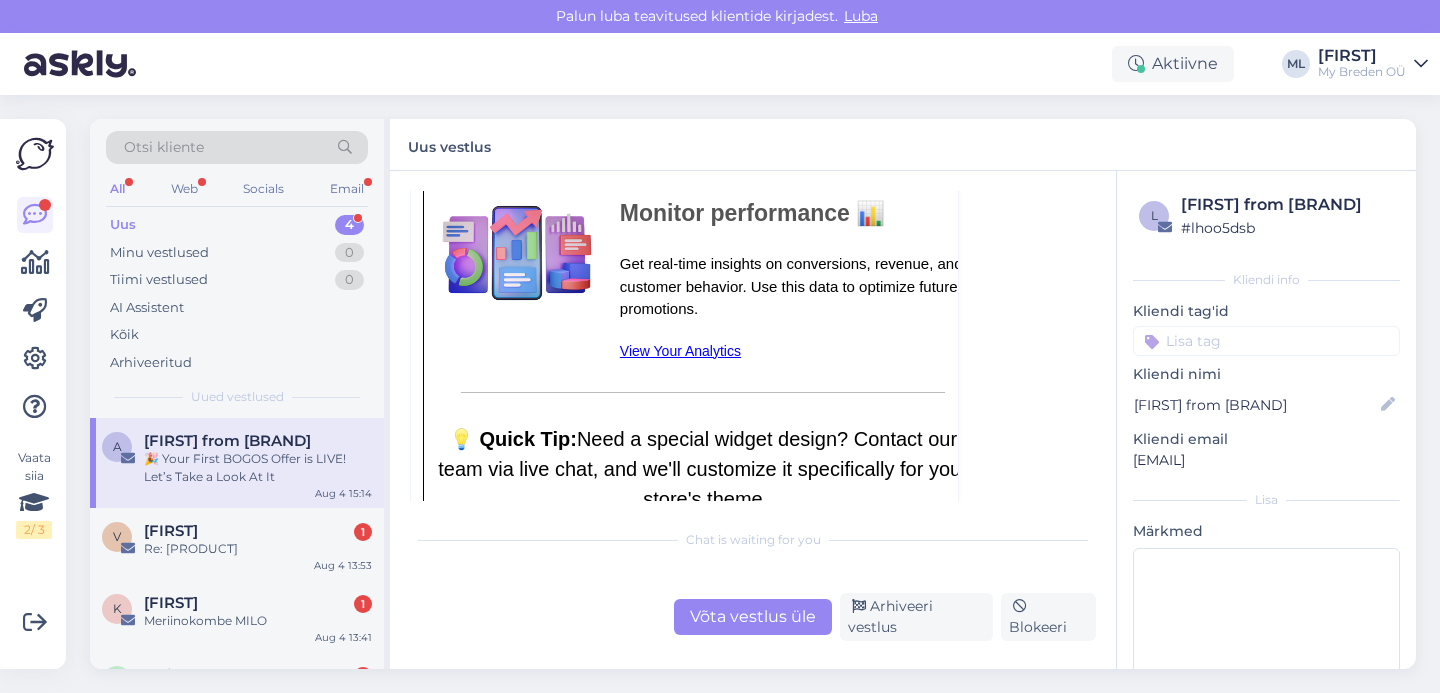 scroll, scrollTop: 1387, scrollLeft: 0, axis: vertical 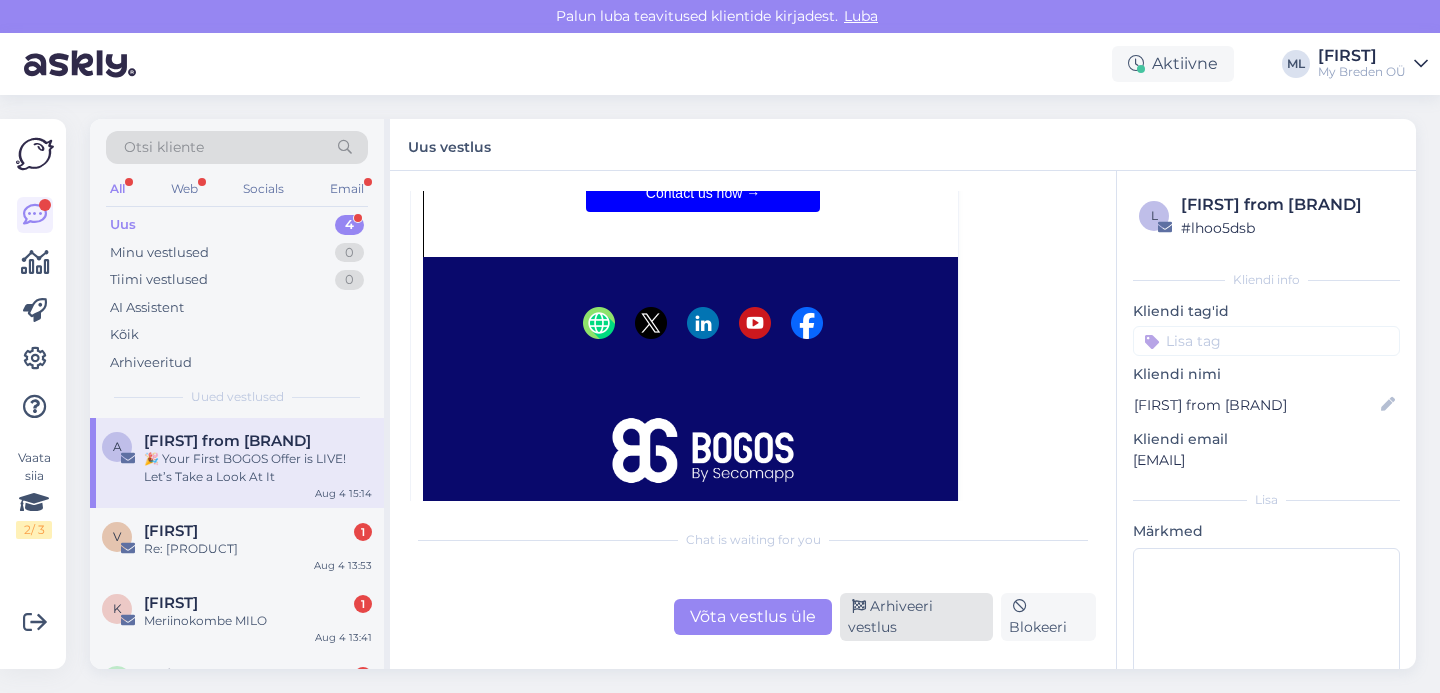 drag, startPoint x: 938, startPoint y: 625, endPoint x: 898, endPoint y: 620, distance: 40.311287 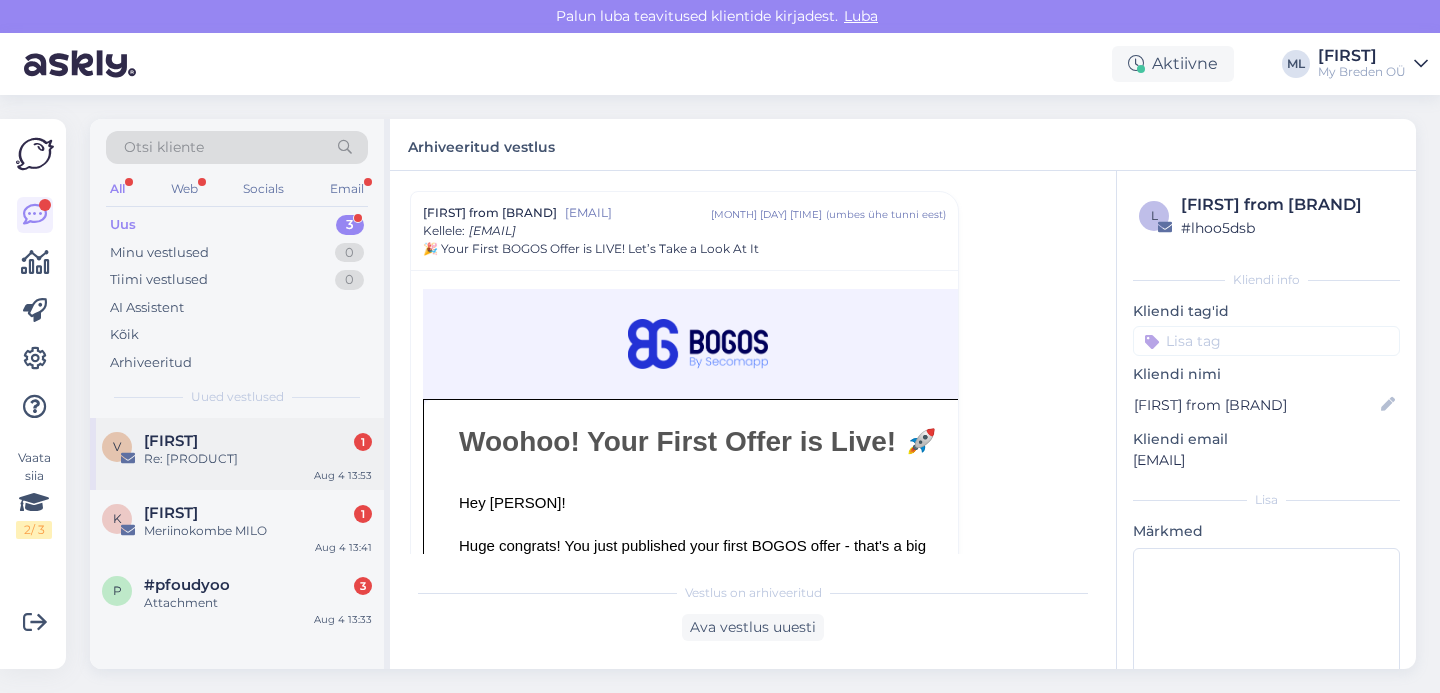 click on "Re: [PRODUCT]" at bounding box center [258, 459] 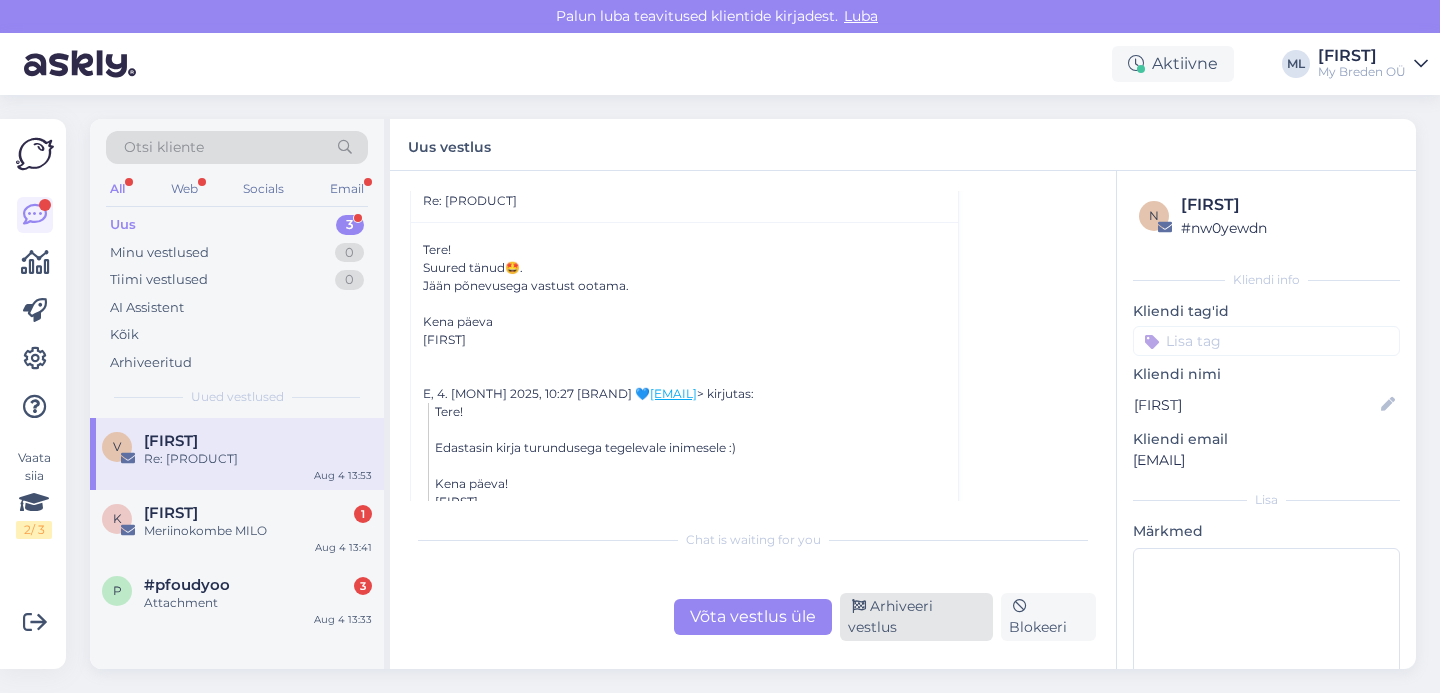 click on "Arhiveeri vestlus" at bounding box center (916, 617) 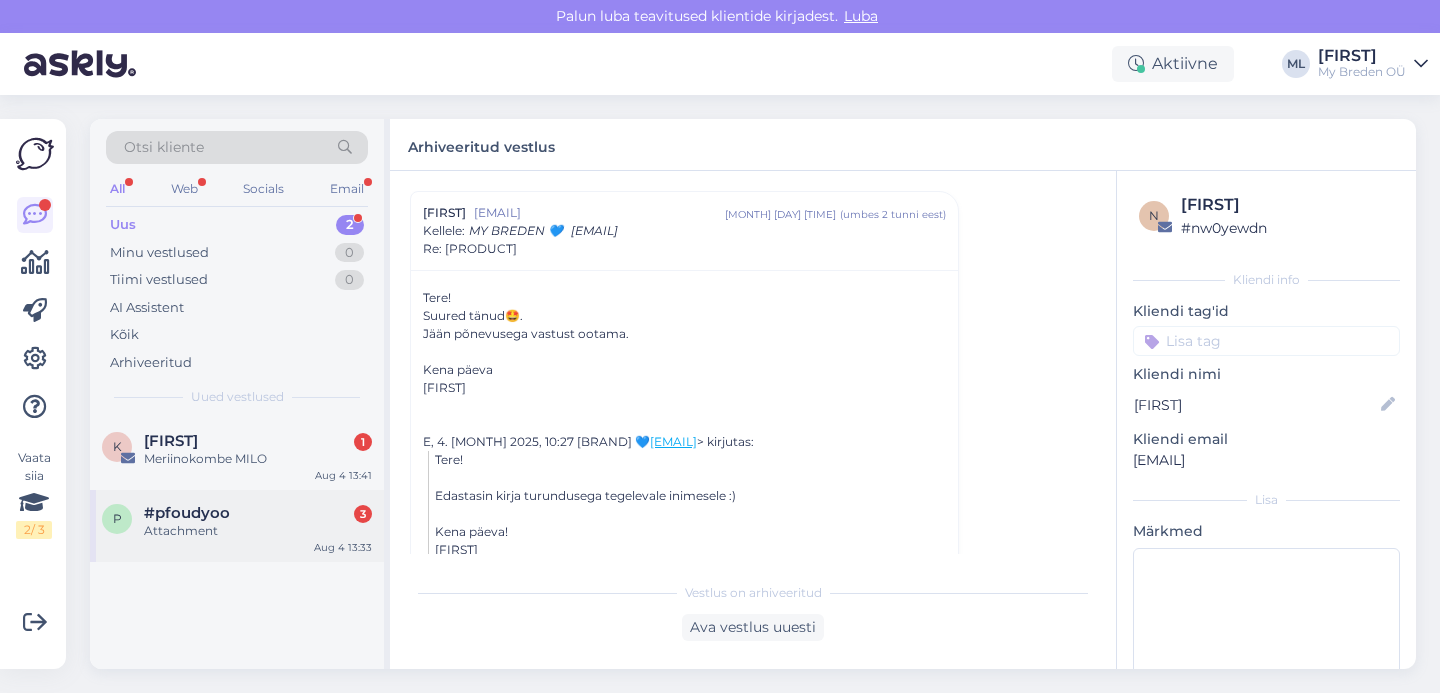 click on "#[TAG] [NUMBER]" at bounding box center (258, 513) 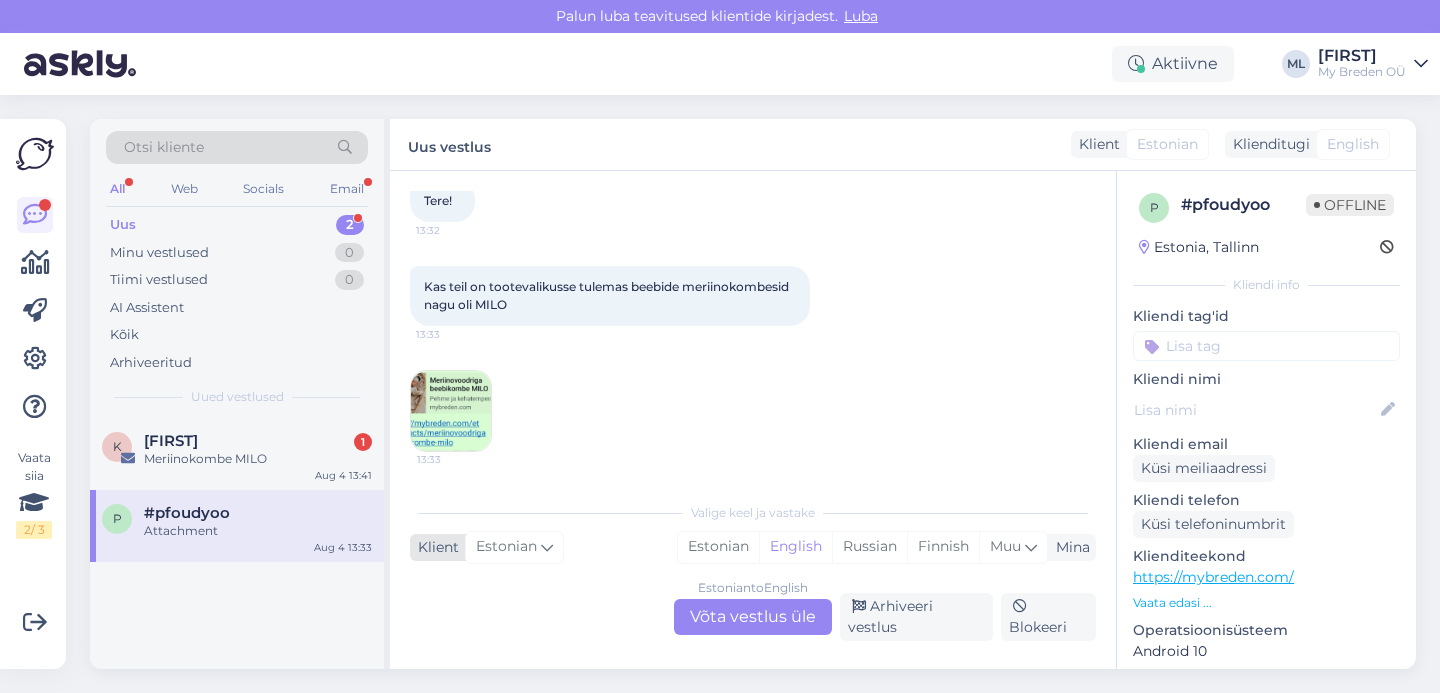 scroll, scrollTop: 105, scrollLeft: 0, axis: vertical 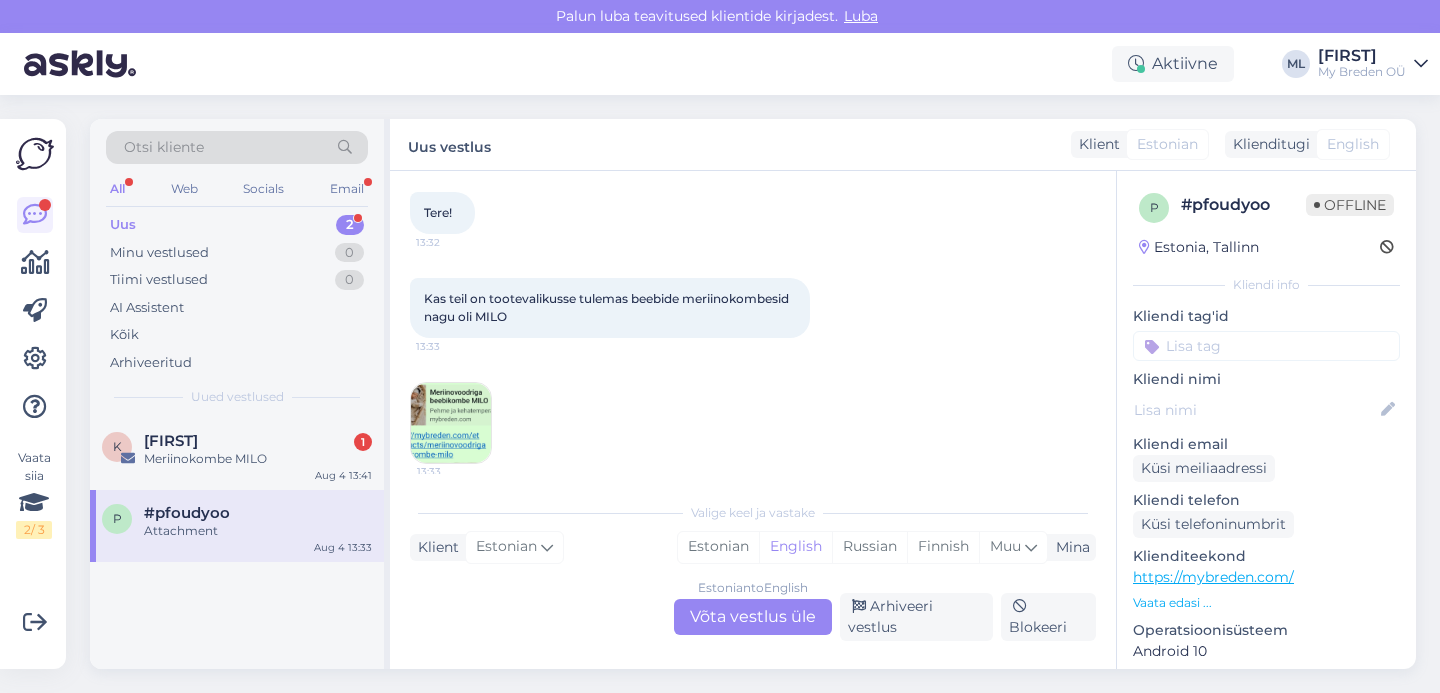 click at bounding box center (451, 423) 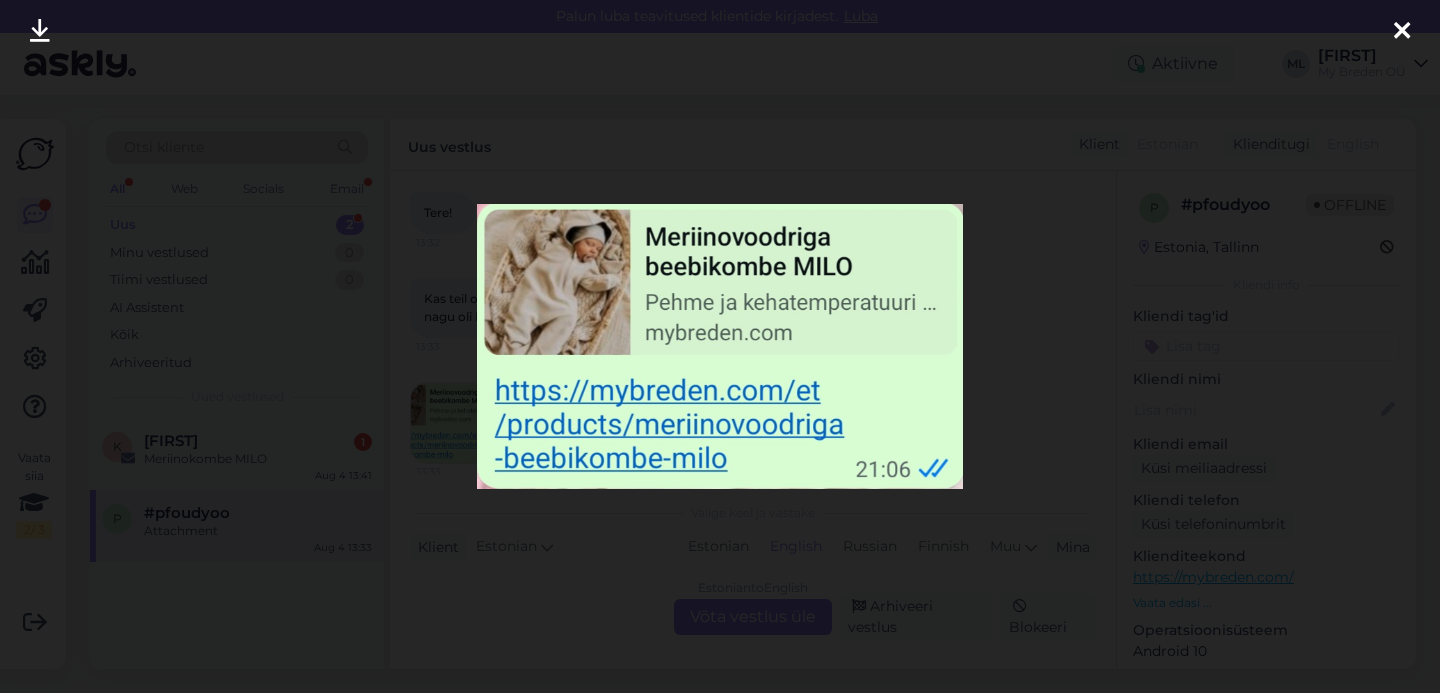 drag, startPoint x: 1395, startPoint y: 26, endPoint x: 1382, endPoint y: 25, distance: 13.038404 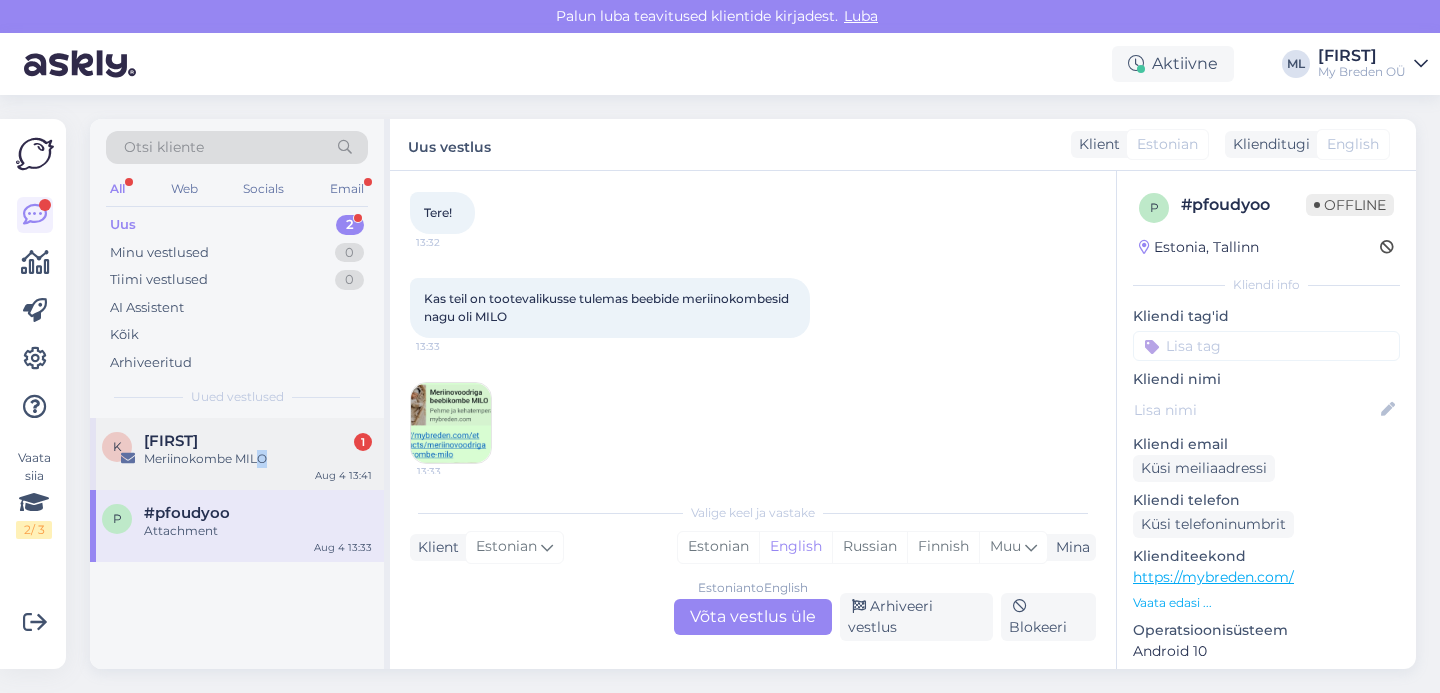 click on "Meriinokombe MILO" at bounding box center (258, 459) 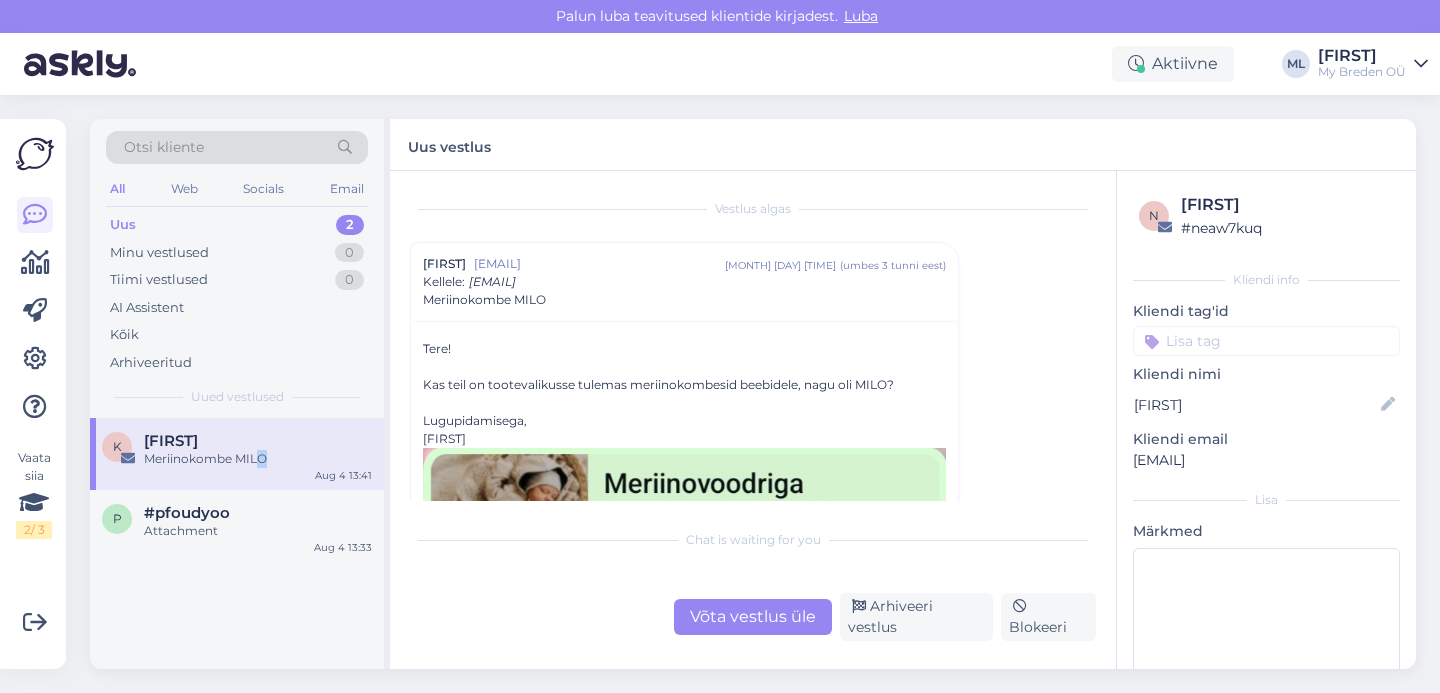 scroll, scrollTop: 4, scrollLeft: 0, axis: vertical 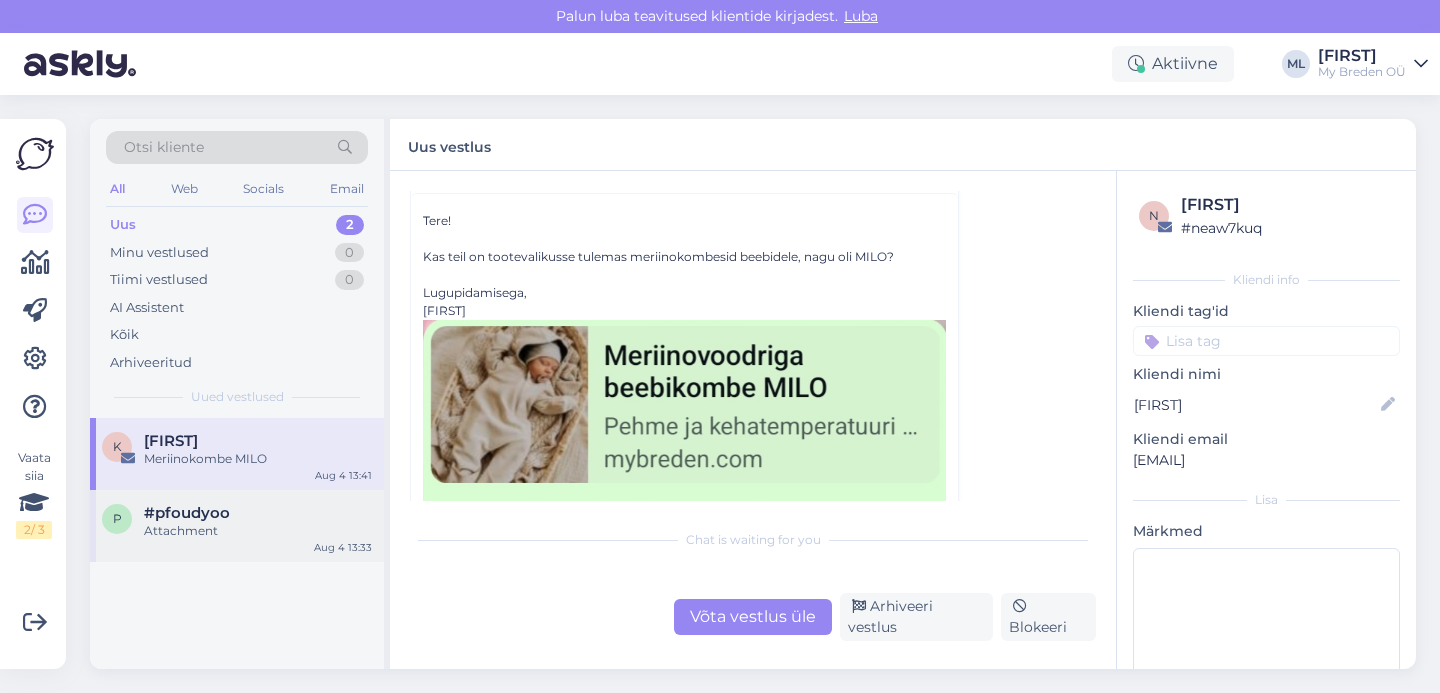 click on "p #[TAG] Attachment [MONTH] [DAY] [TIME]" at bounding box center [237, 526] 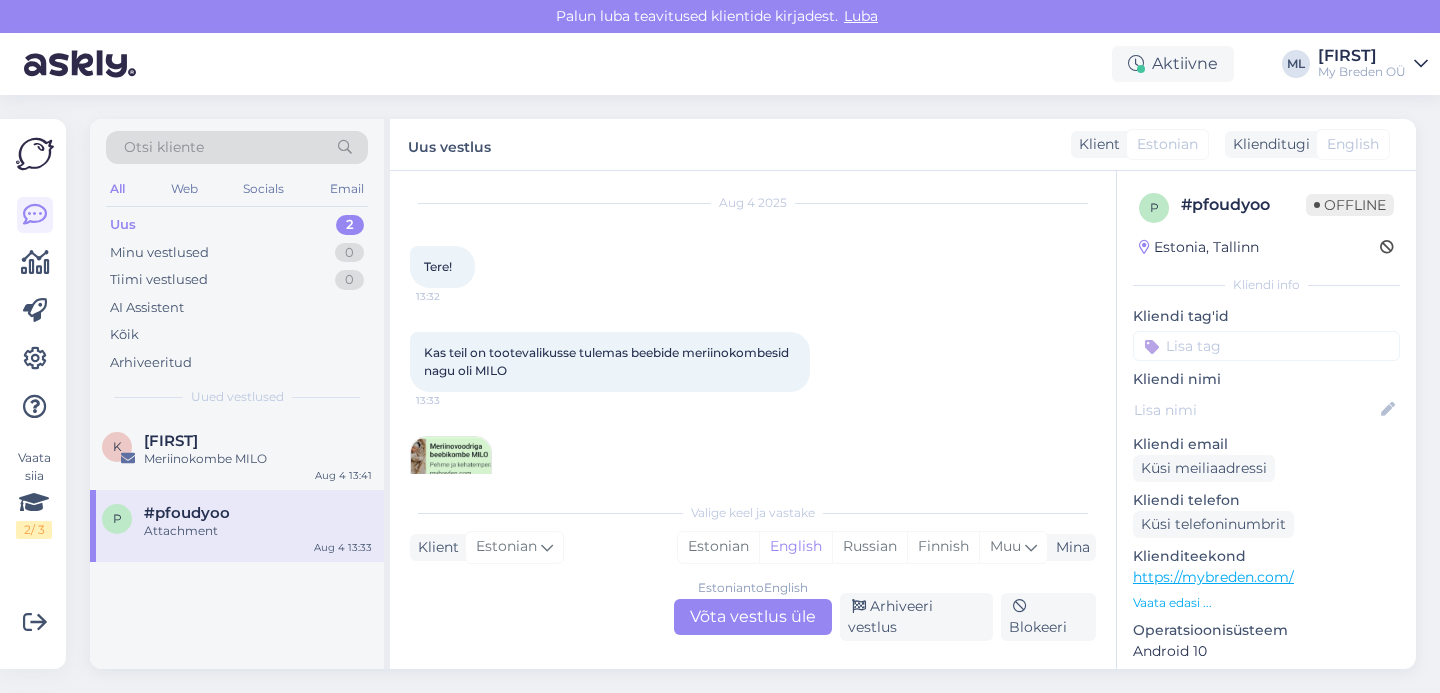 scroll, scrollTop: 0, scrollLeft: 0, axis: both 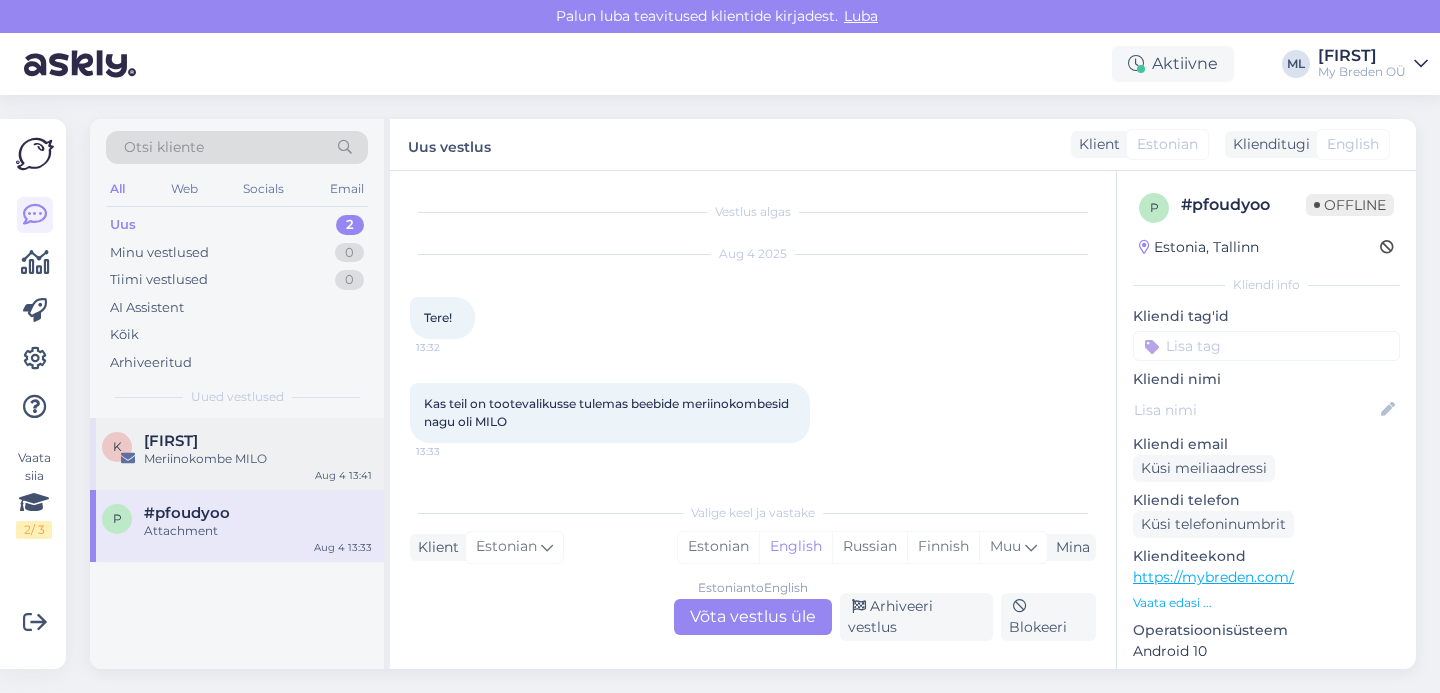 click on "[FIRST]" at bounding box center (258, 441) 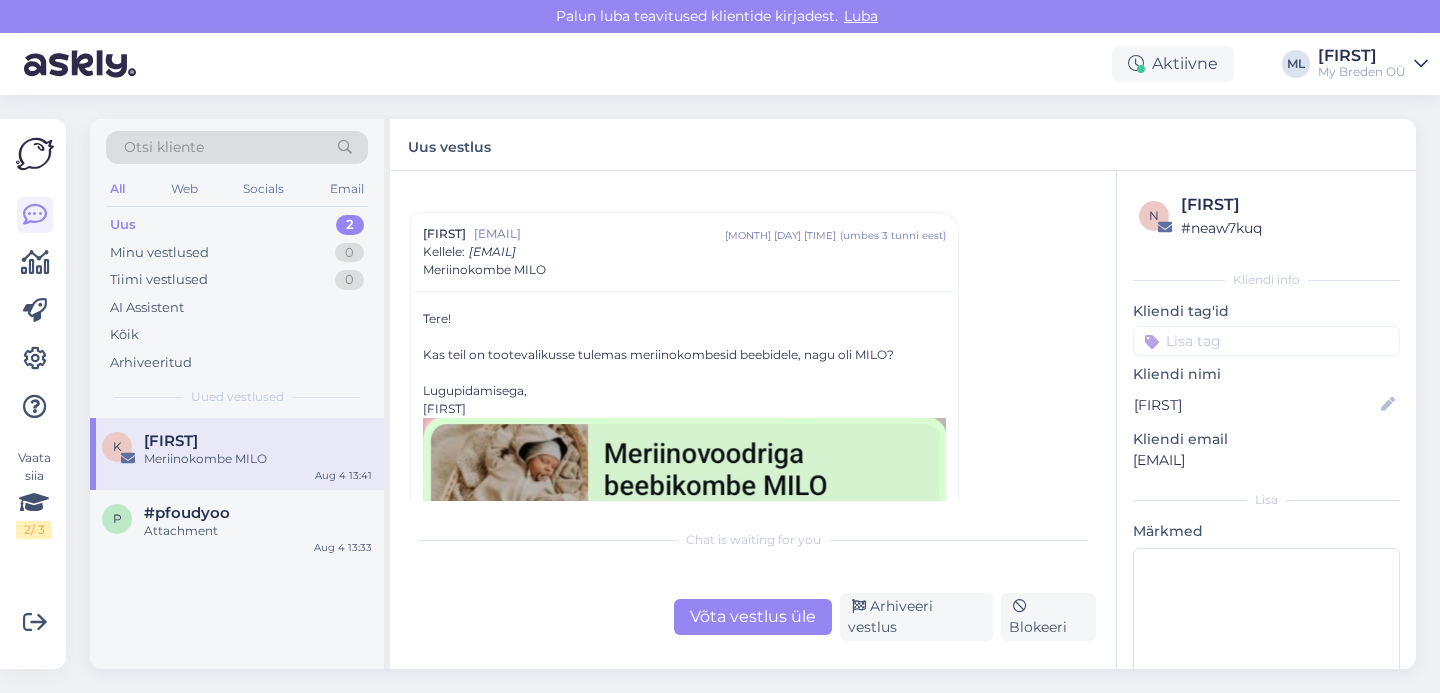 scroll, scrollTop: 0, scrollLeft: 0, axis: both 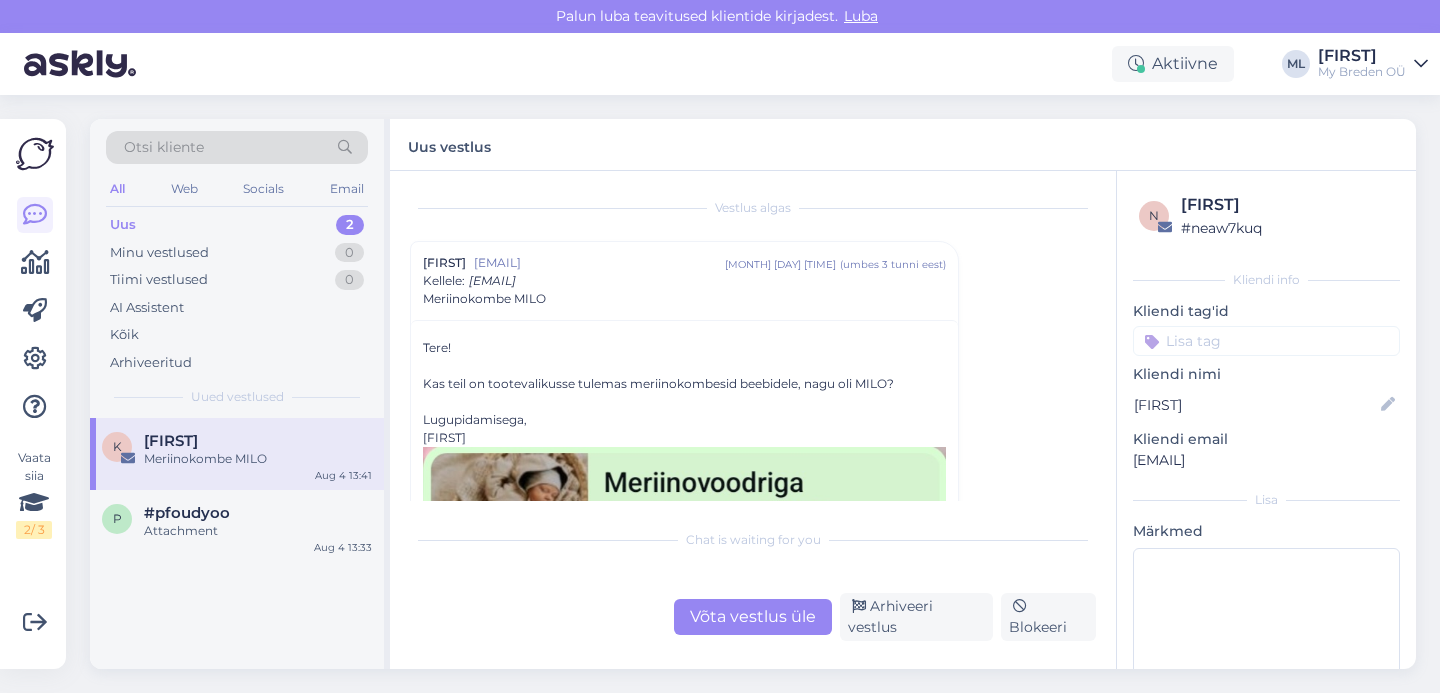 click on "Võta vestlus üle" at bounding box center [753, 617] 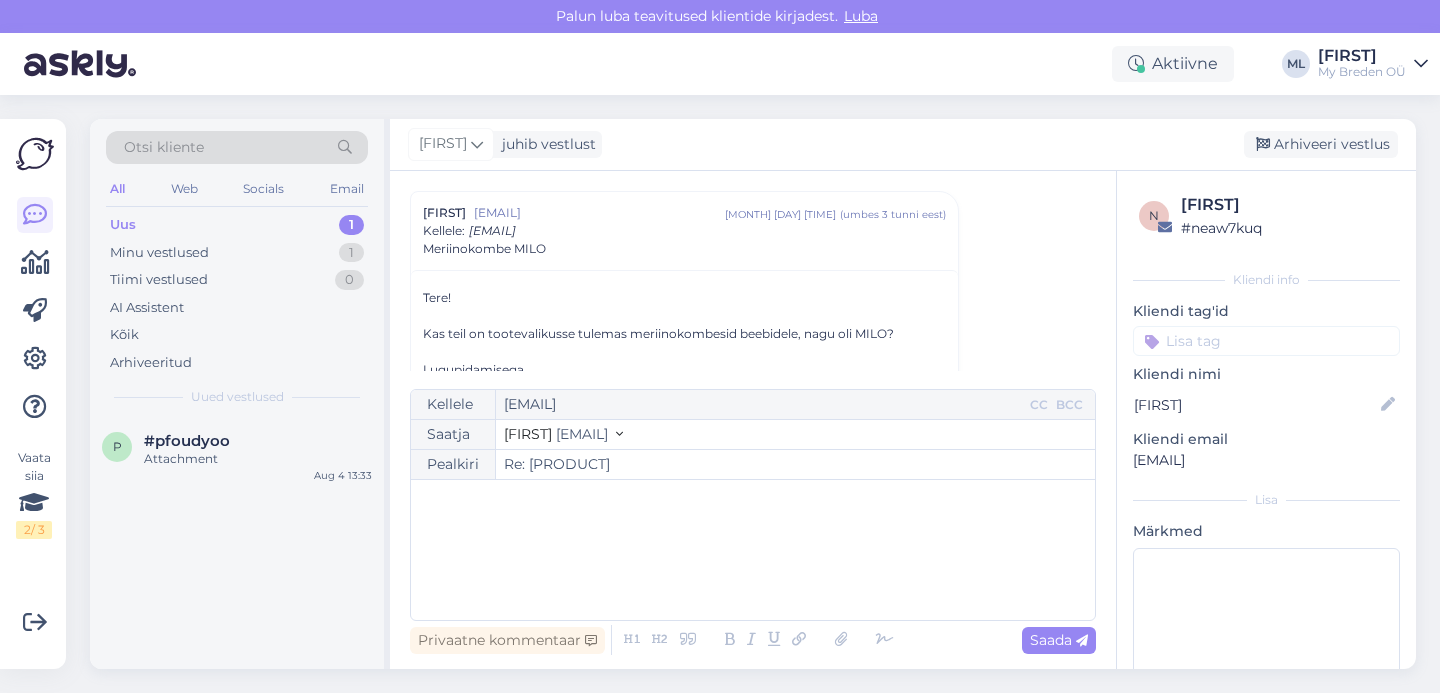 click on "[EMAIL]" at bounding box center (582, 434) 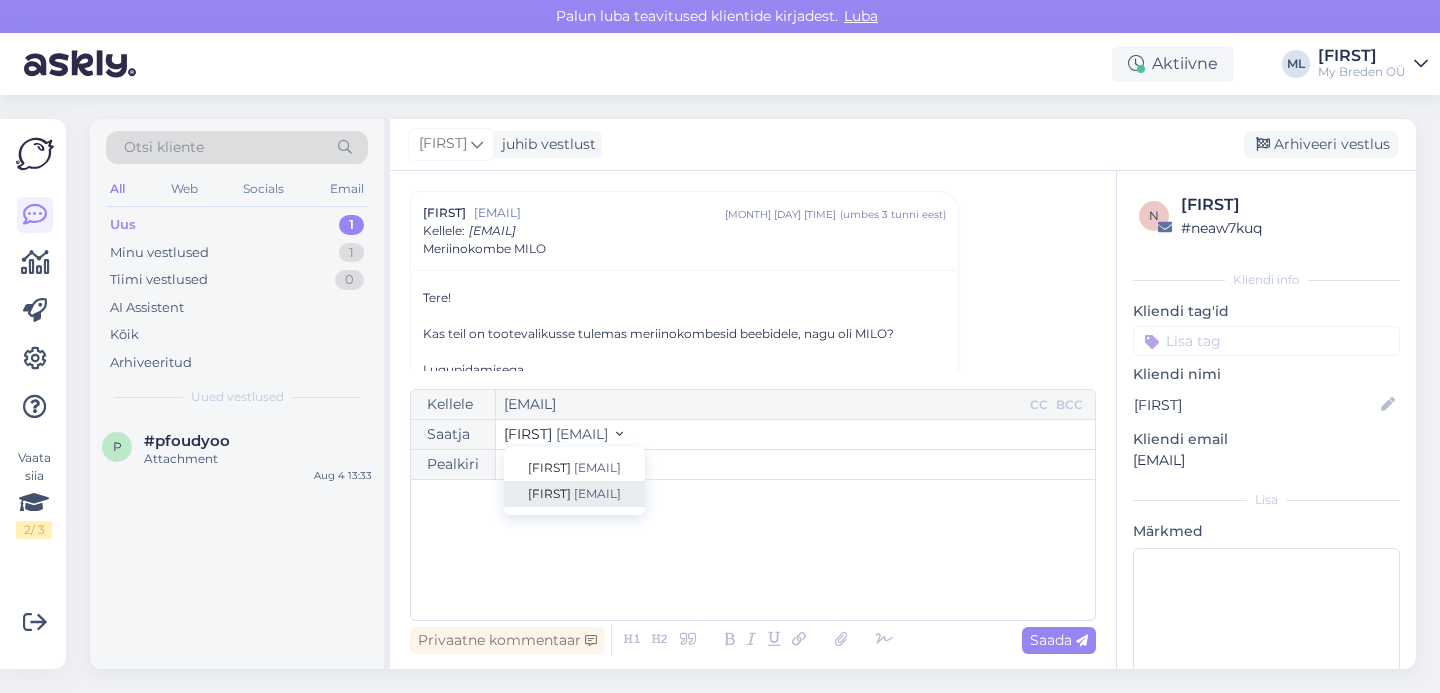 click on "[EMAIL]" at bounding box center [597, 493] 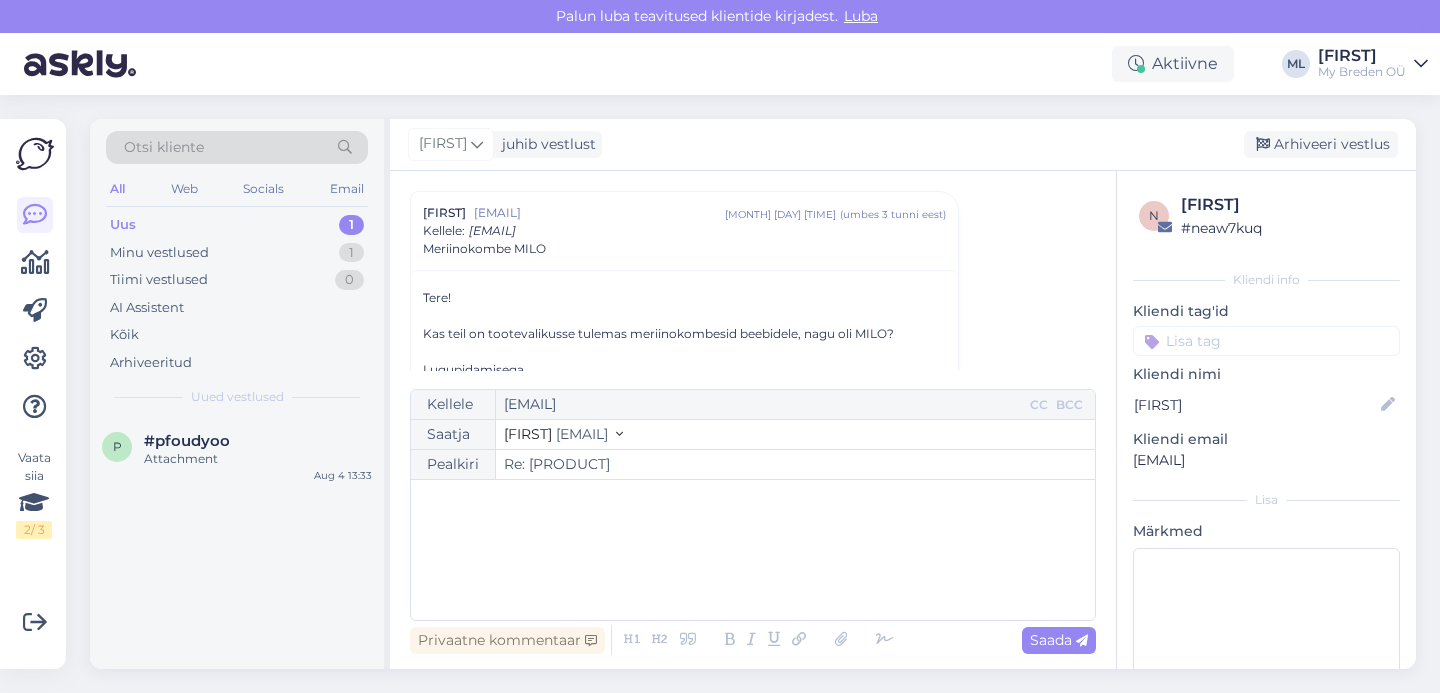 click on "﻿" at bounding box center (753, 550) 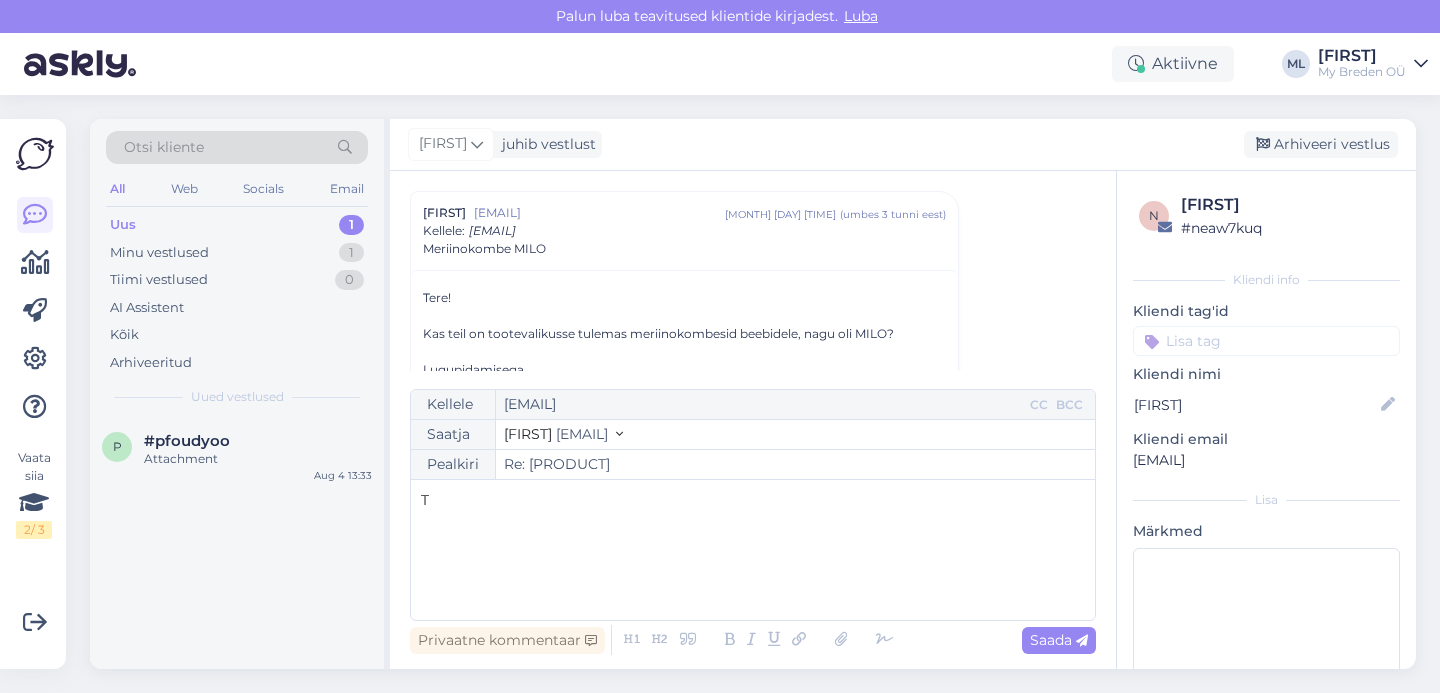 type 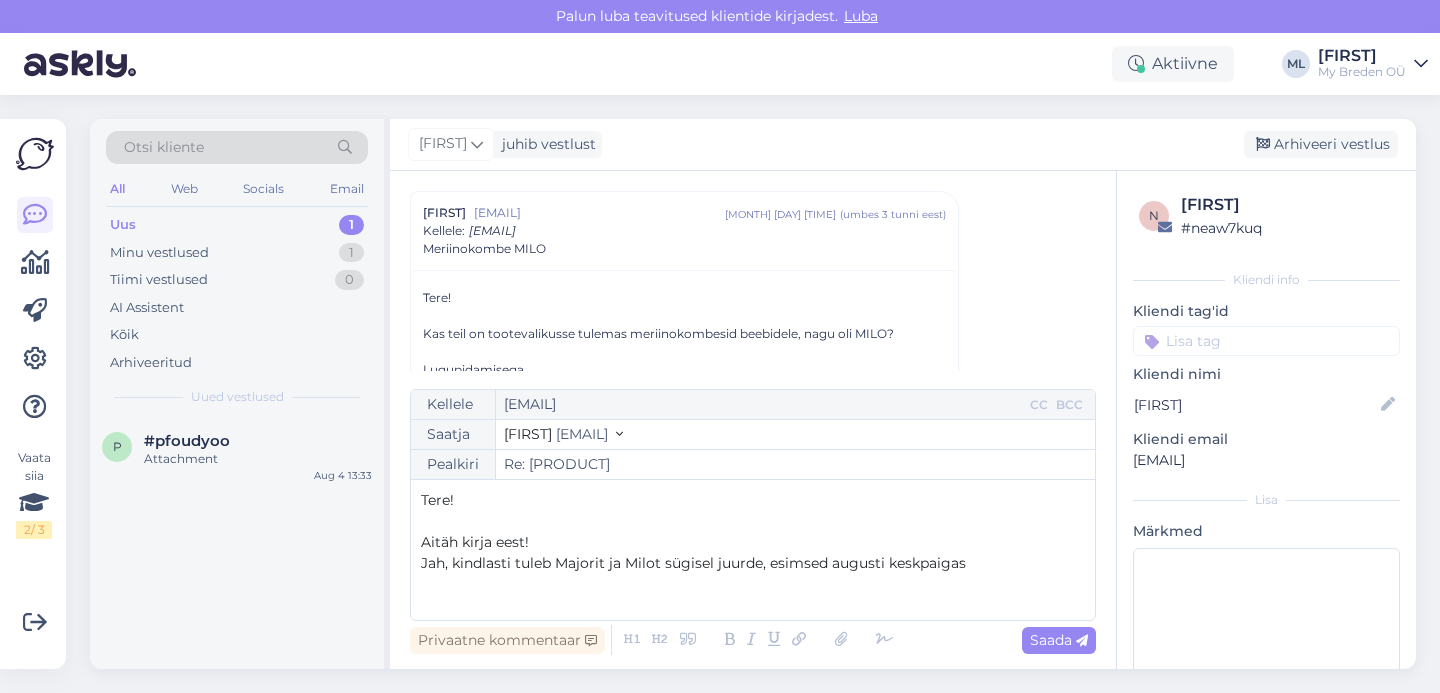 drag, startPoint x: 805, startPoint y: 560, endPoint x: 819, endPoint y: 582, distance: 26.076809 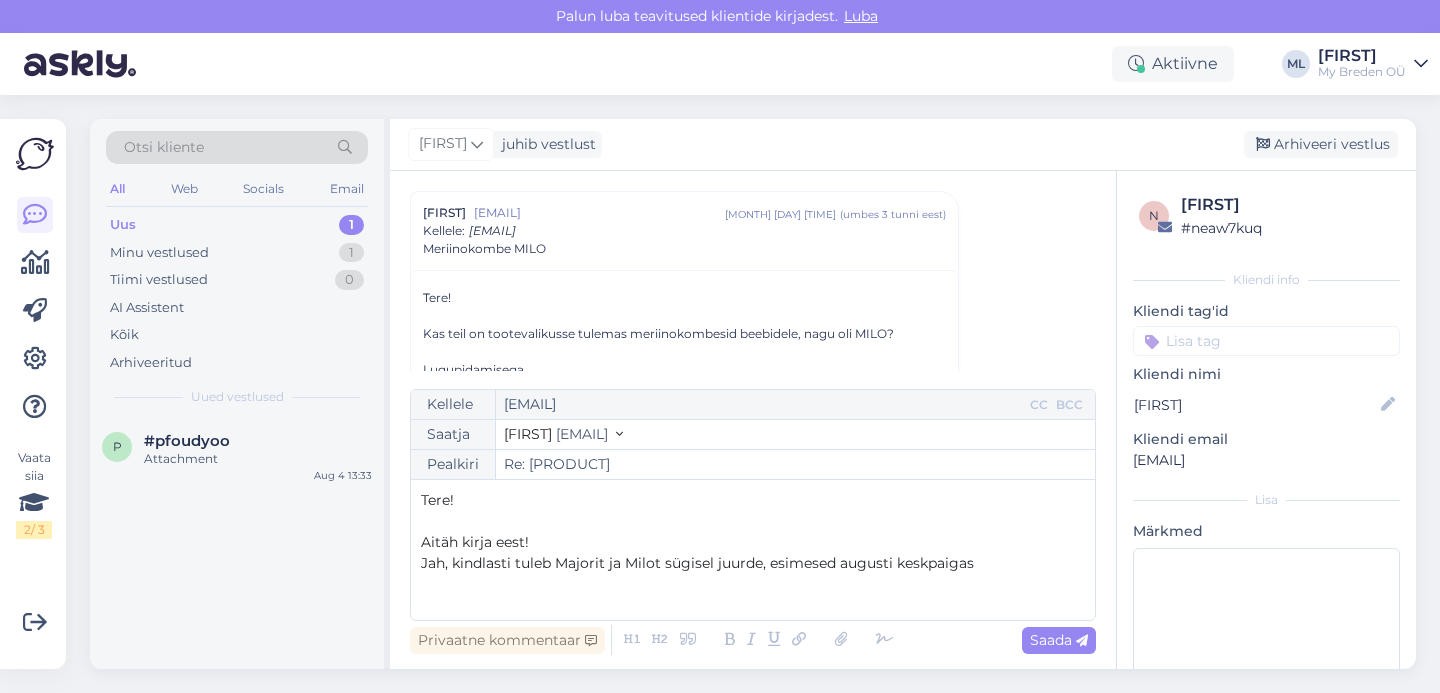 click on "Jah, kindlasti tuleb Majorit ja Milot sügisel juurde, esimesed augusti keskpaigas" at bounding box center (697, 563) 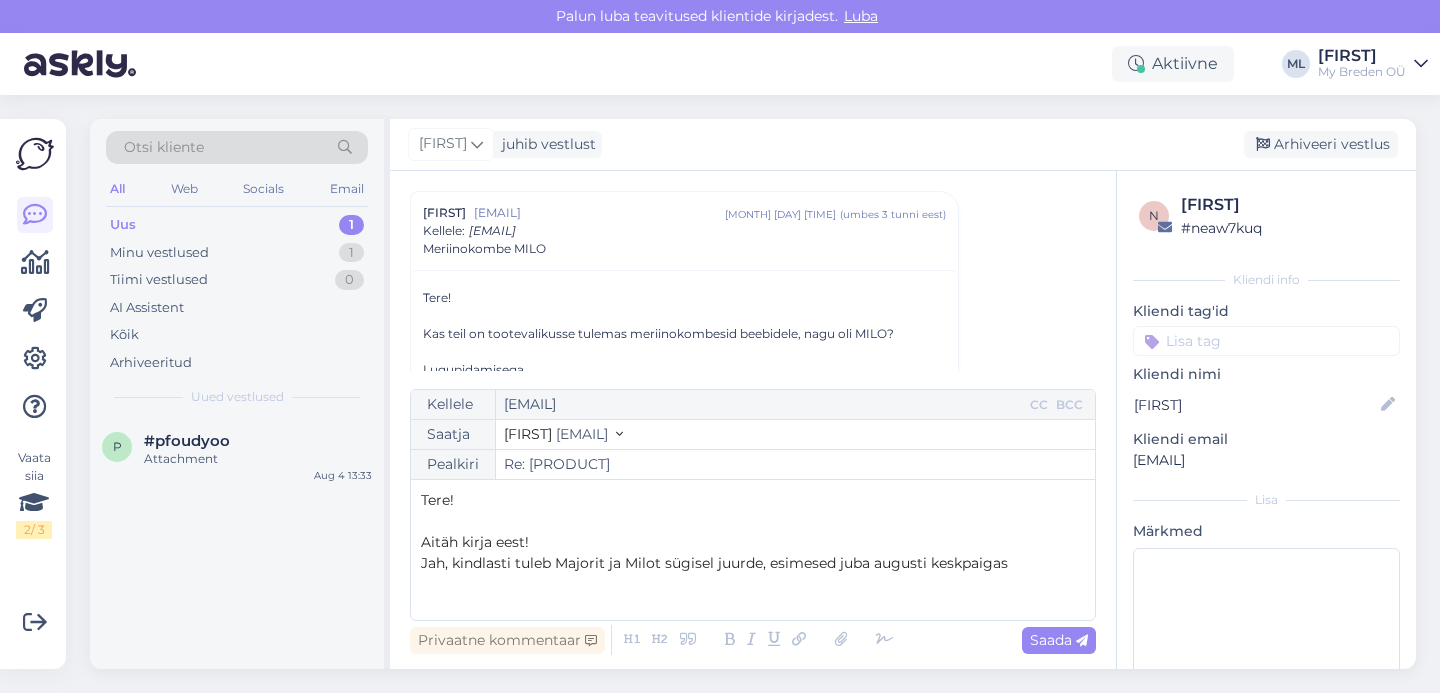 click on "Jah, kindlasti tuleb Majorit ja Milot sügisel juurde, esimesed juba augusti keskpaigas" at bounding box center (714, 563) 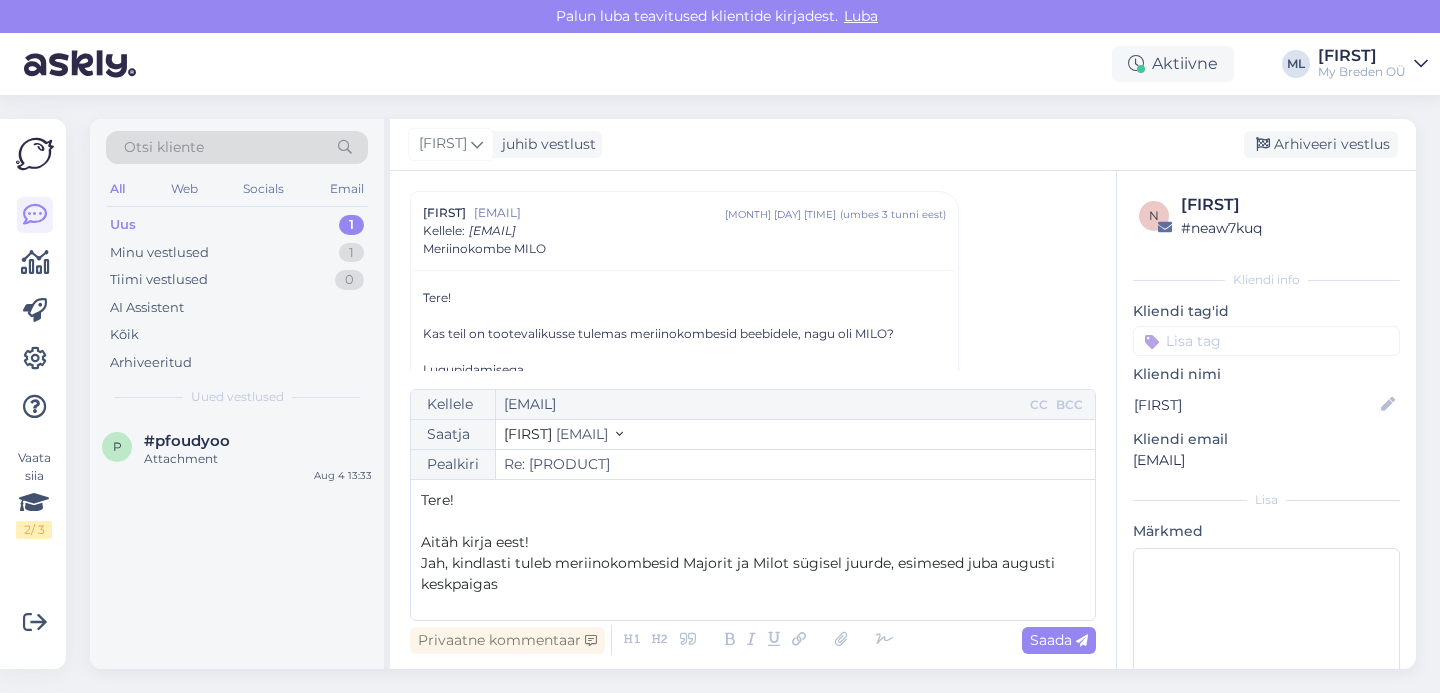 click on "Tere!  ﻿ Aitäh kirja eest!  Jah, kindlasti tuleb meriinokombesid Majorit ja Milot sügisel juurde, esimesed juba augusti keskpaigas" at bounding box center (753, 550) 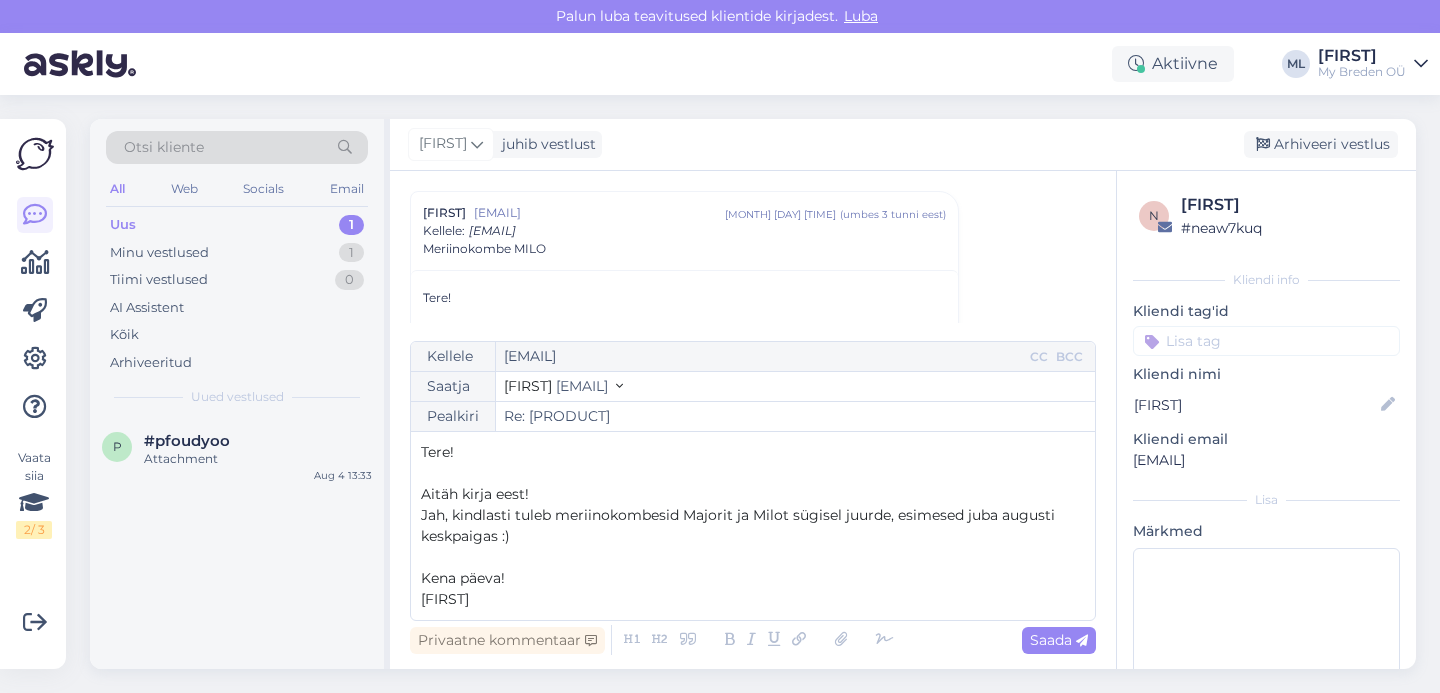 click on "Saada" at bounding box center (1059, 640) 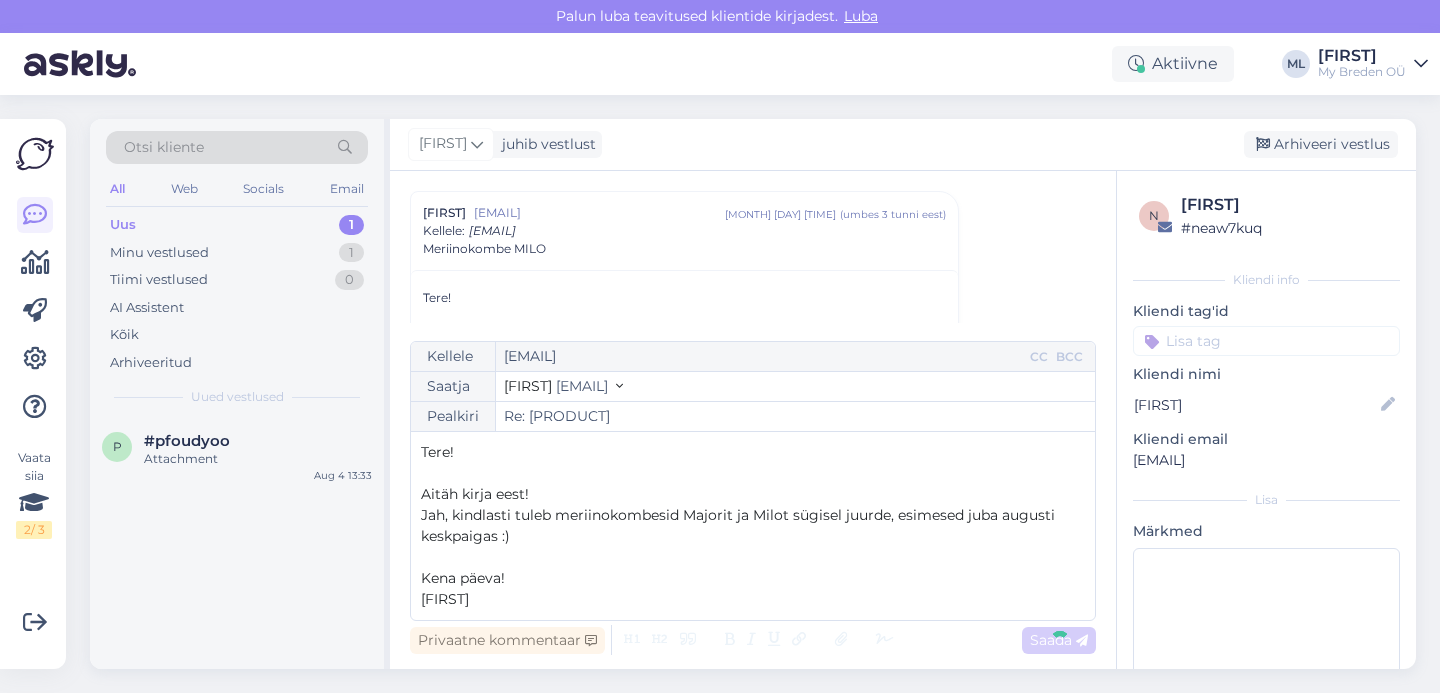 type on "Re: Re: [PRODUCT]" 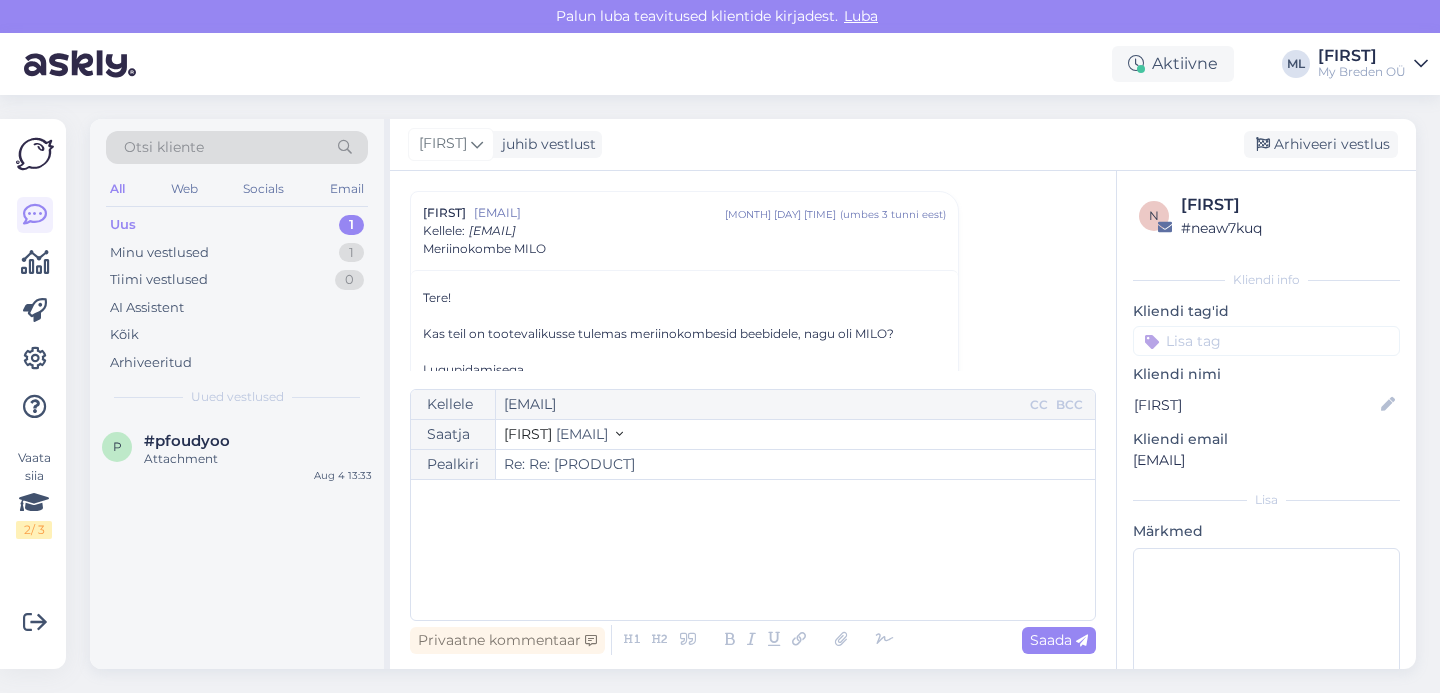 scroll, scrollTop: 665, scrollLeft: 0, axis: vertical 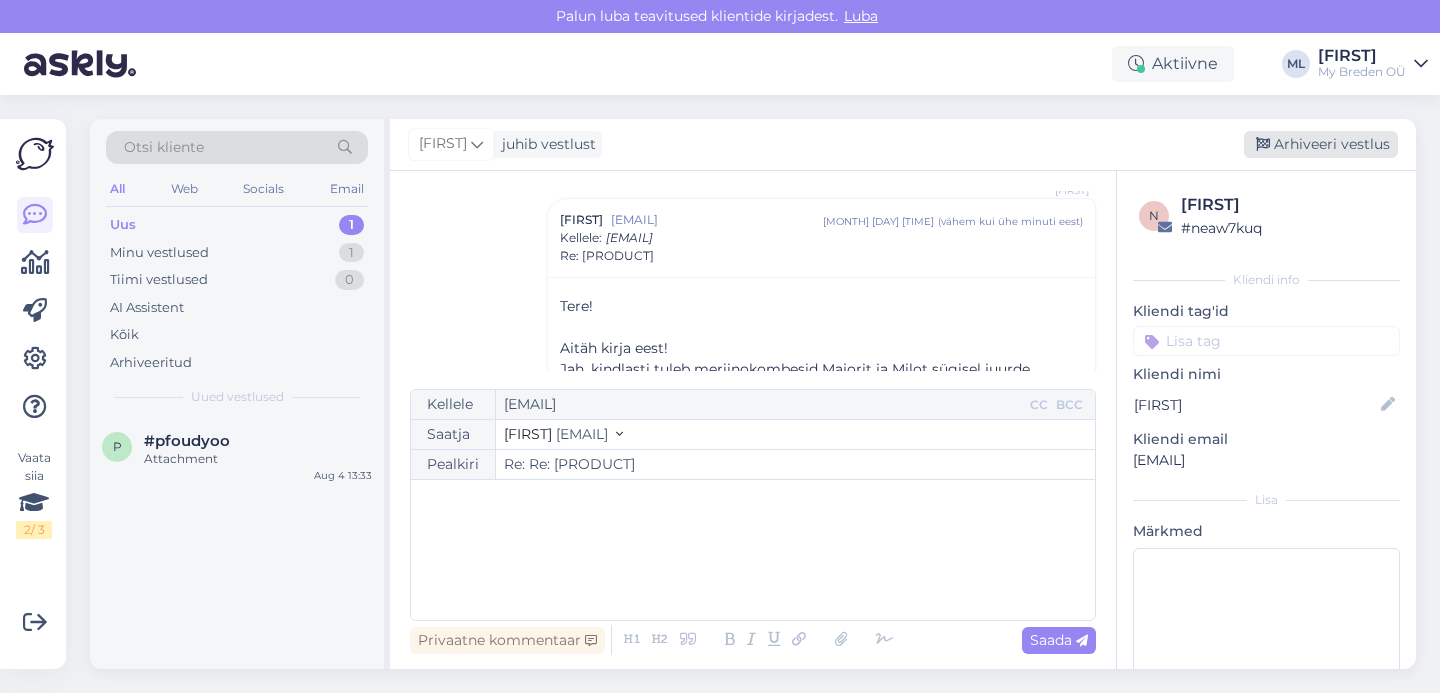 click on "Arhiveeri vestlus" at bounding box center [1321, 144] 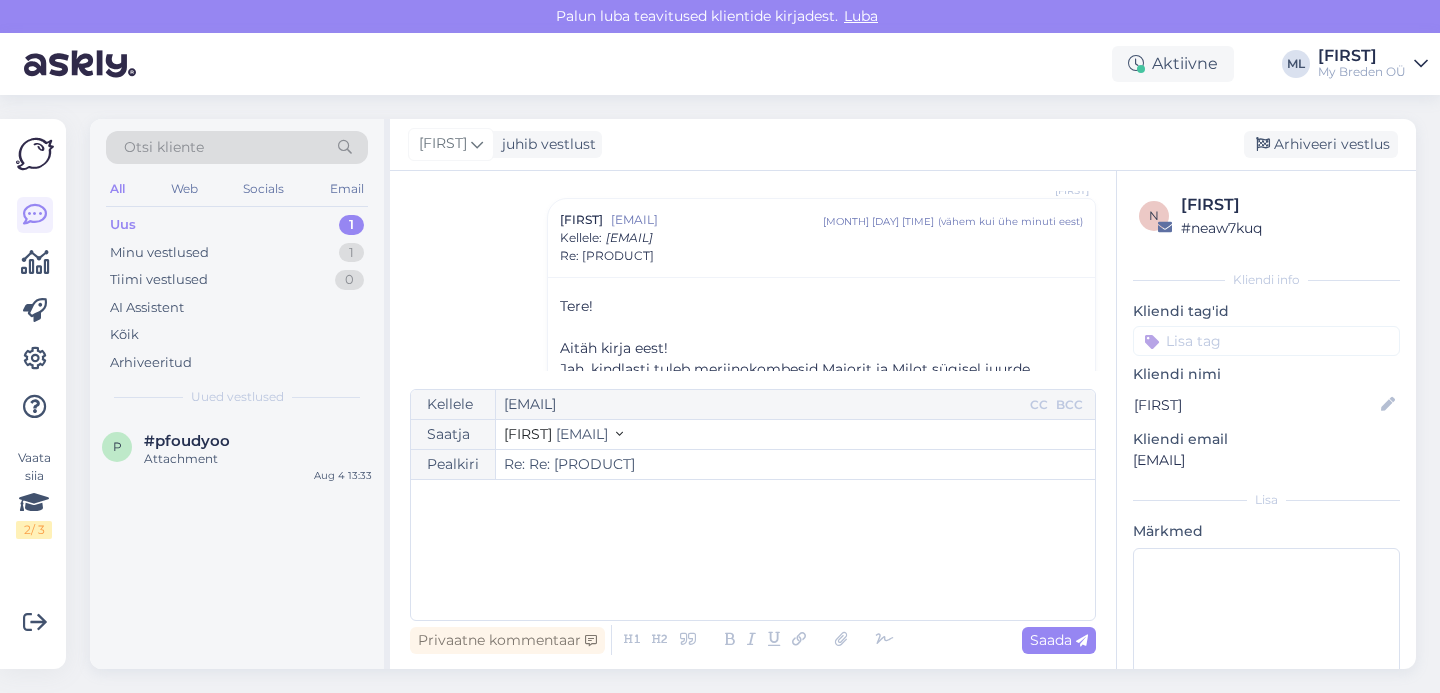 scroll, scrollTop: 593, scrollLeft: 0, axis: vertical 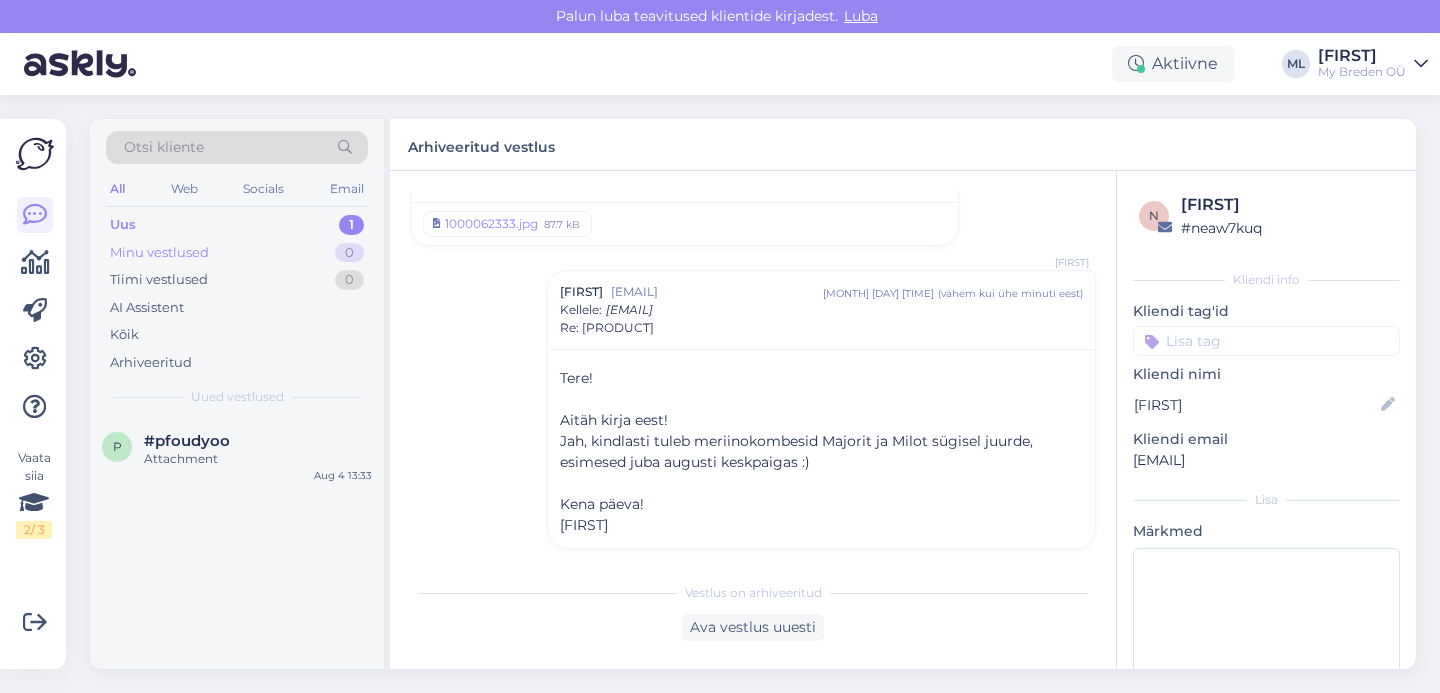 click on "Minu vestlused" at bounding box center [159, 253] 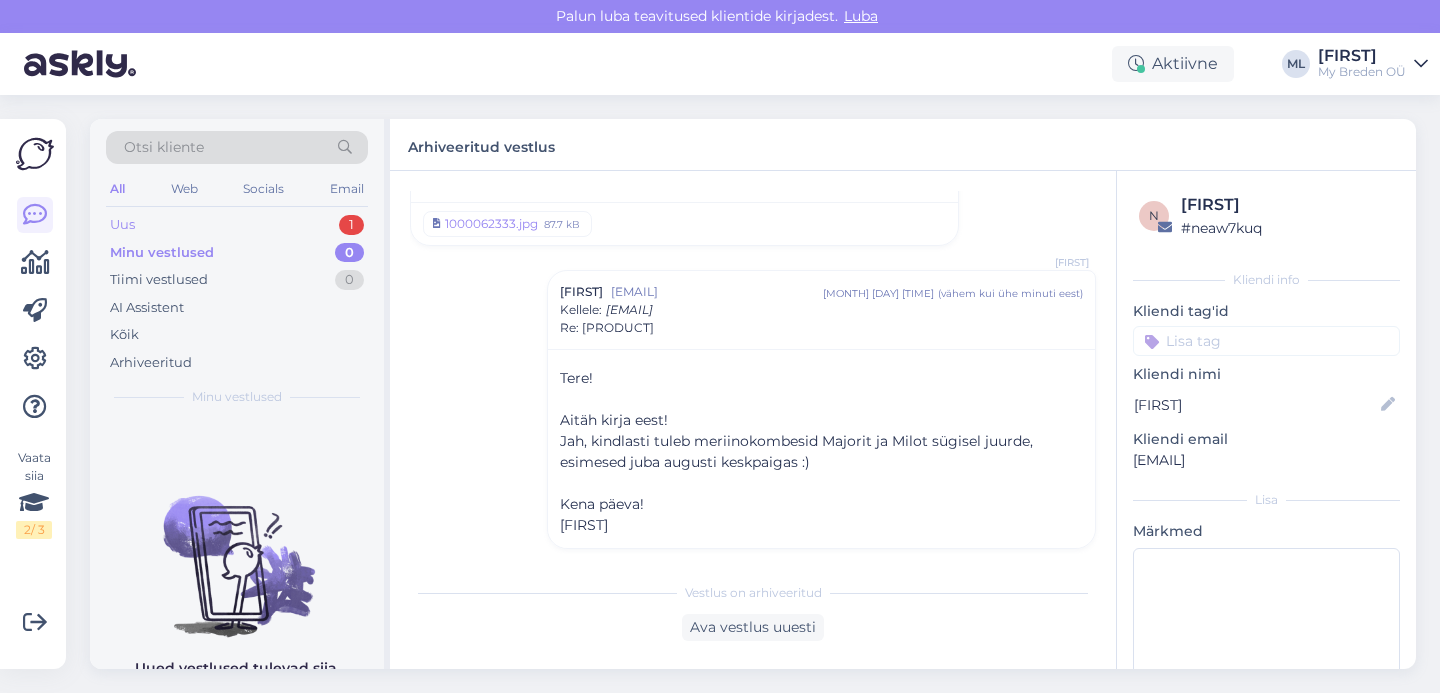 click on "Uus 1" at bounding box center (237, 225) 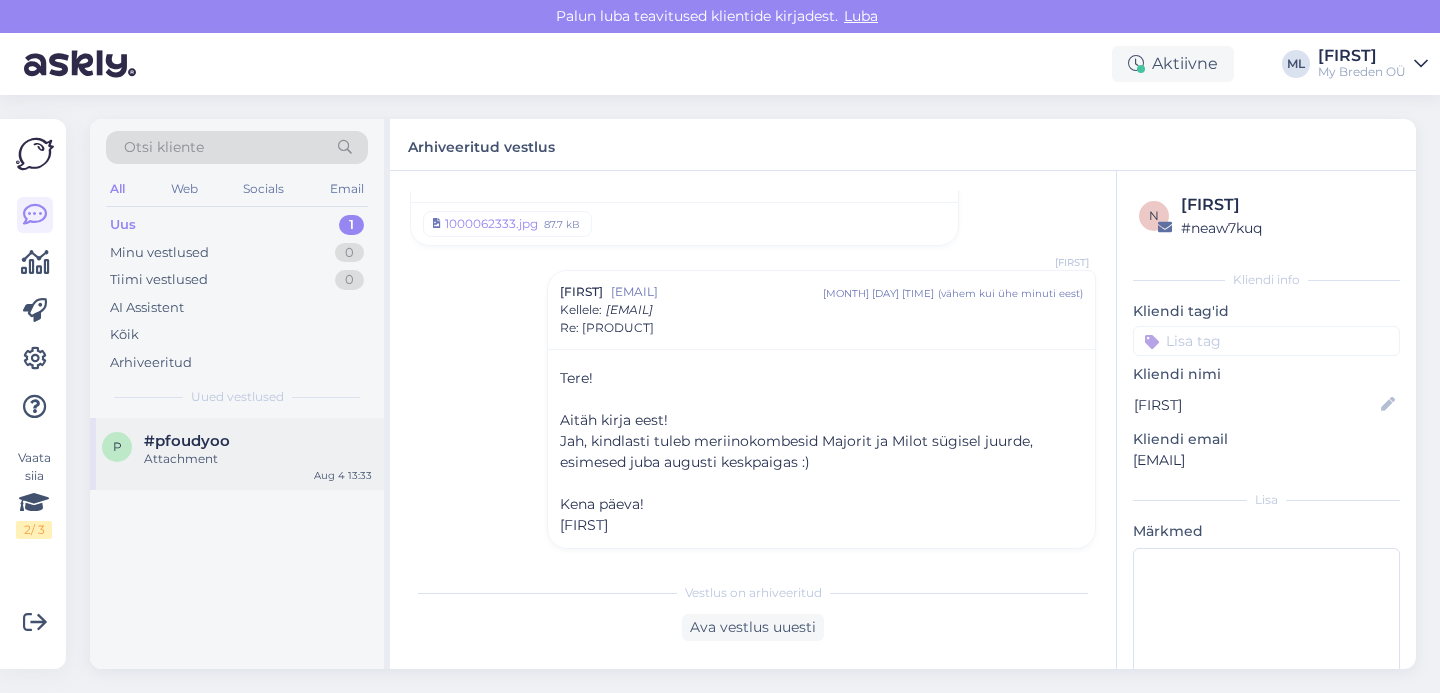 click on "#[TAG] Attachment" at bounding box center (258, 450) 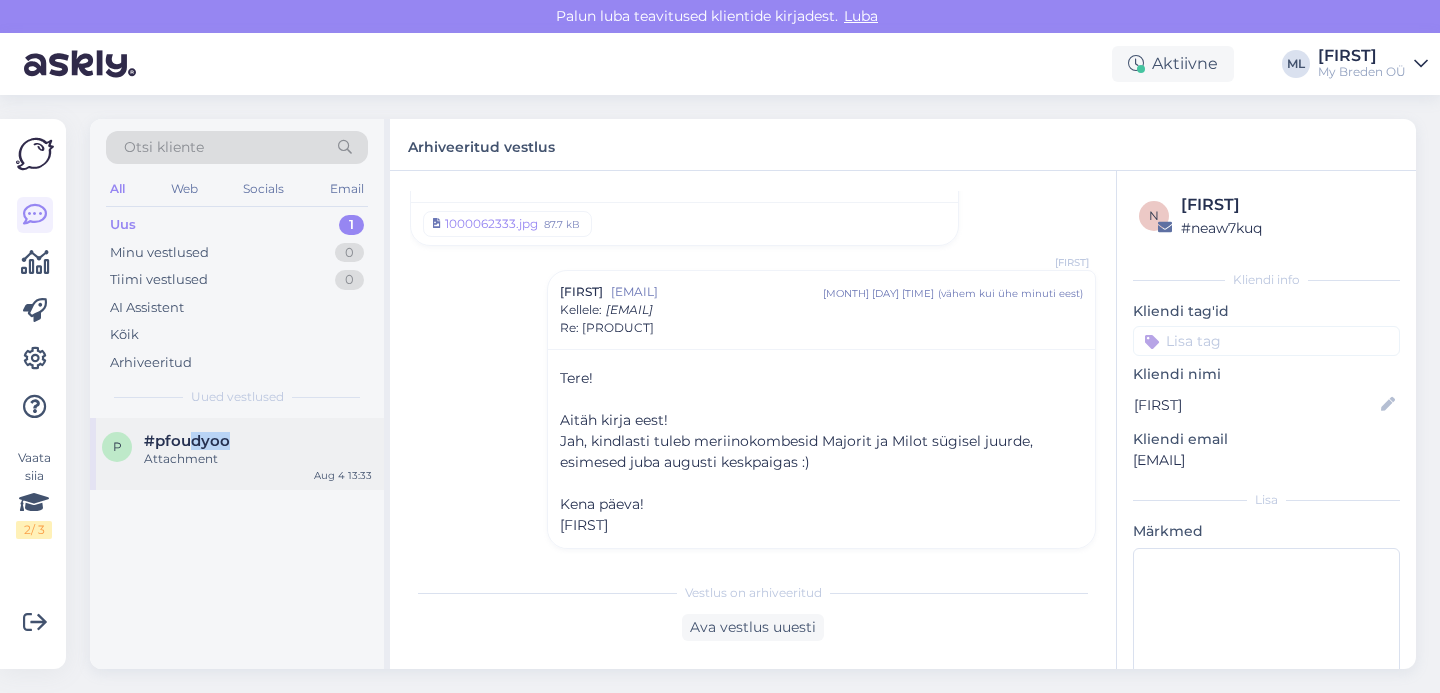 scroll, scrollTop: 105, scrollLeft: 0, axis: vertical 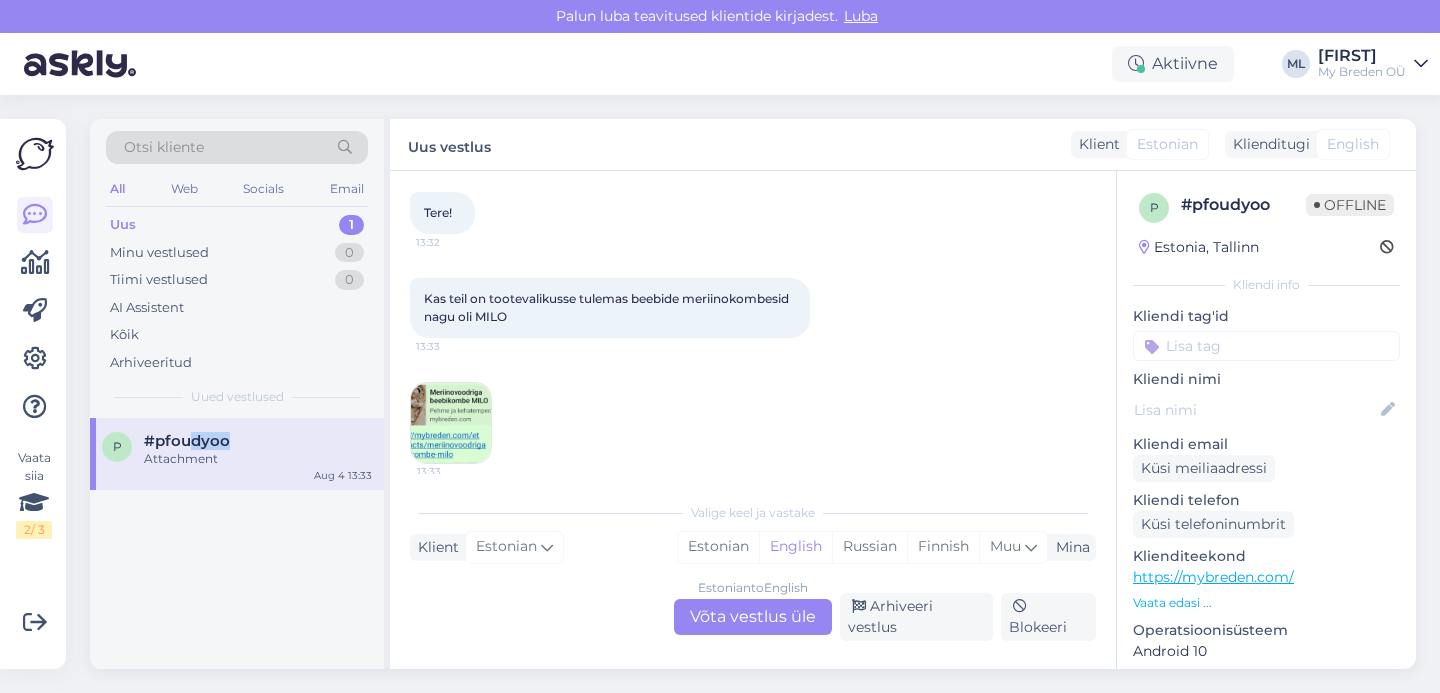 click at bounding box center (451, 423) 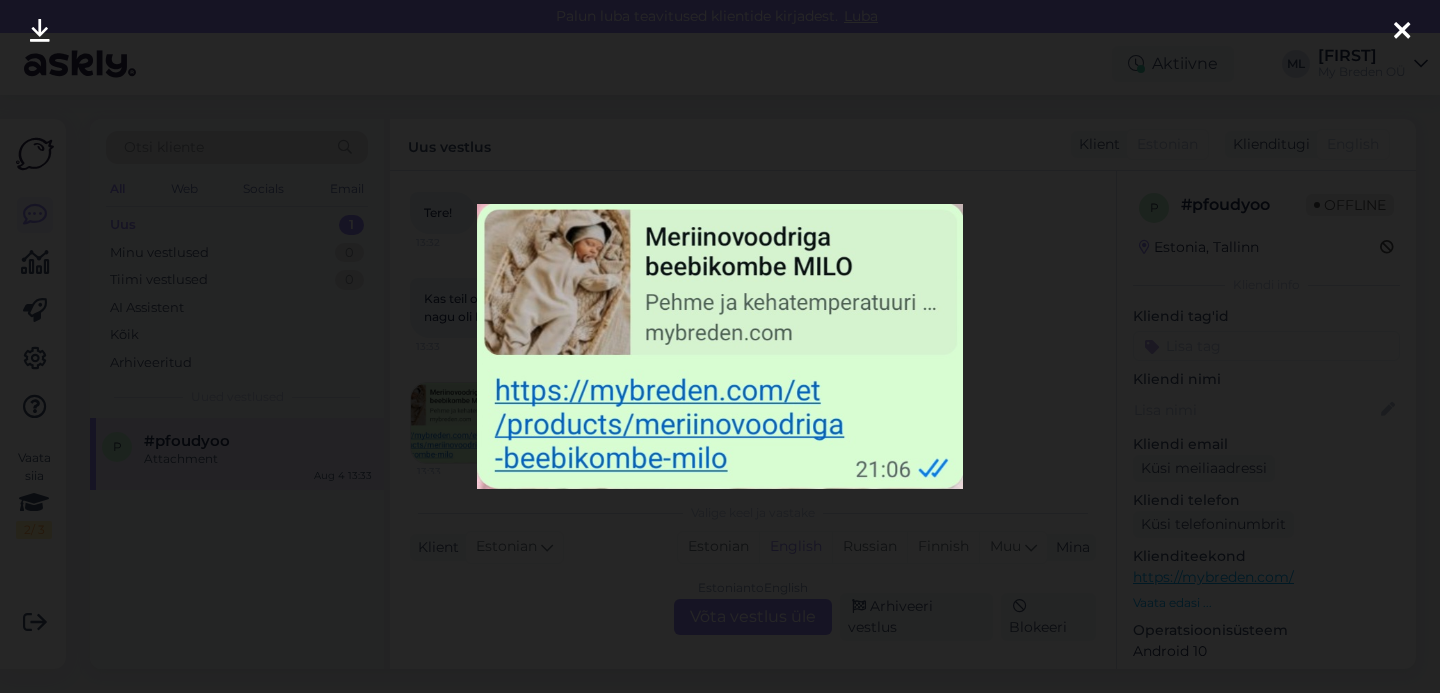 click at bounding box center [1402, 32] 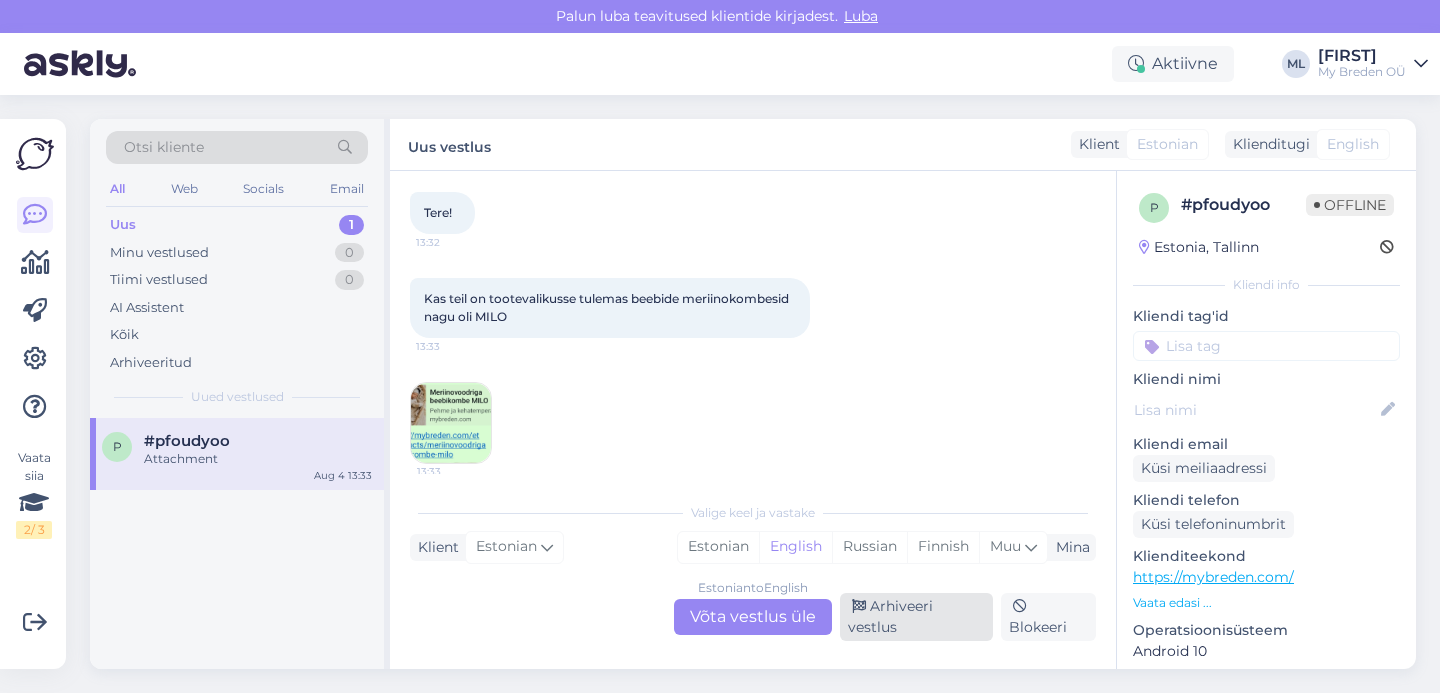 click on "Arhiveeri vestlus" at bounding box center (916, 617) 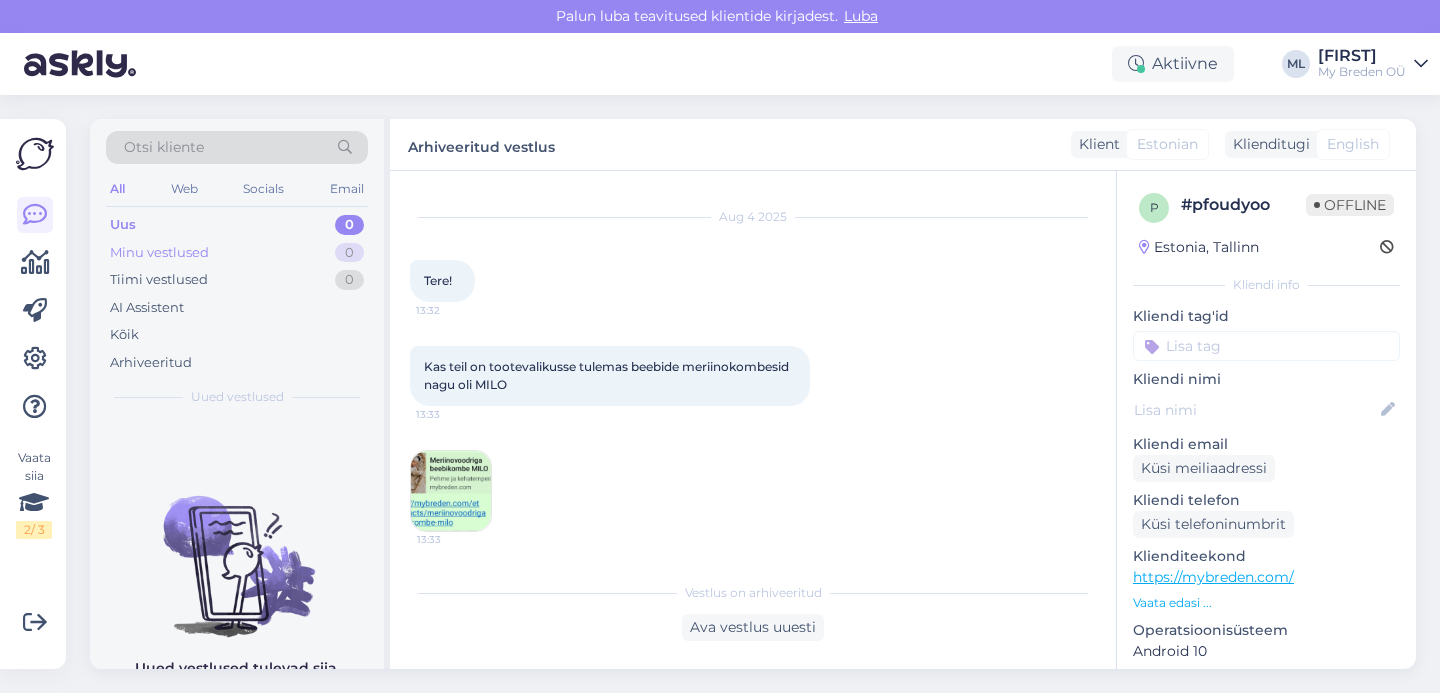 click on "Minu vestlused 0" at bounding box center [237, 253] 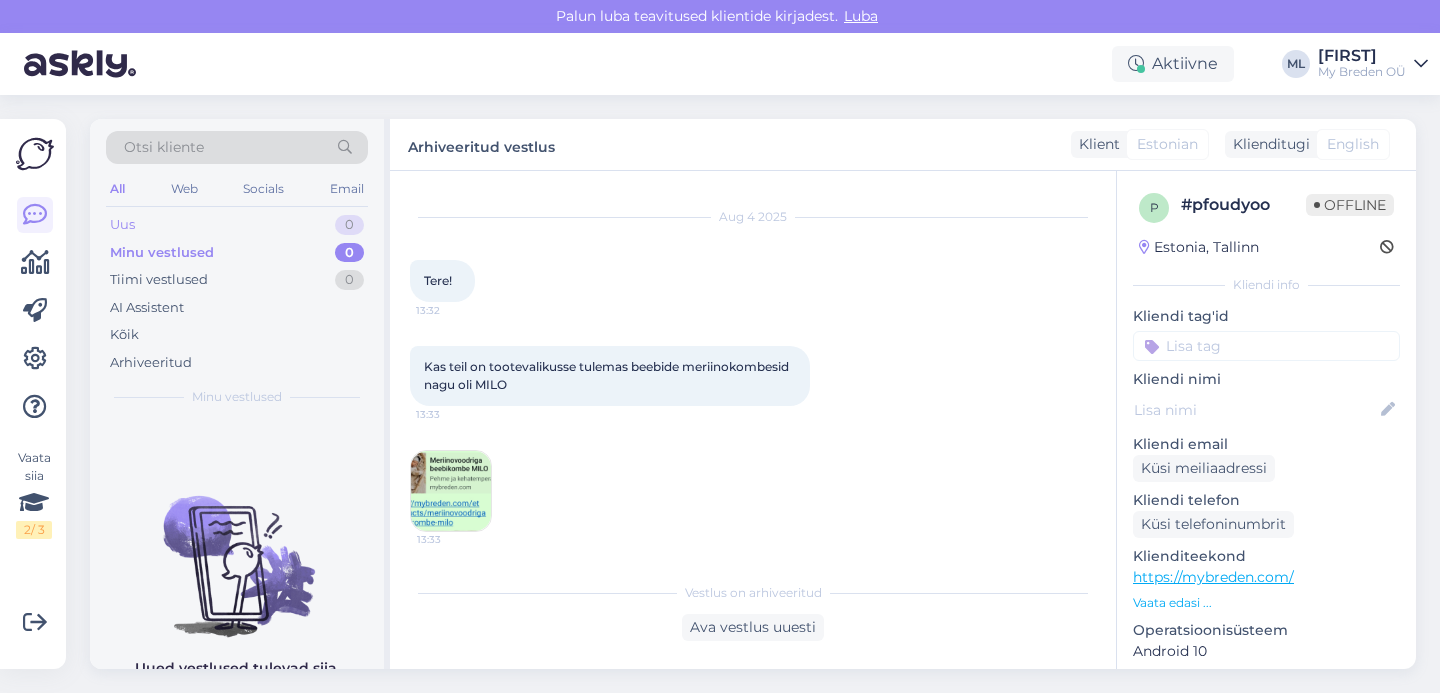 click on "Uus 0" at bounding box center [237, 225] 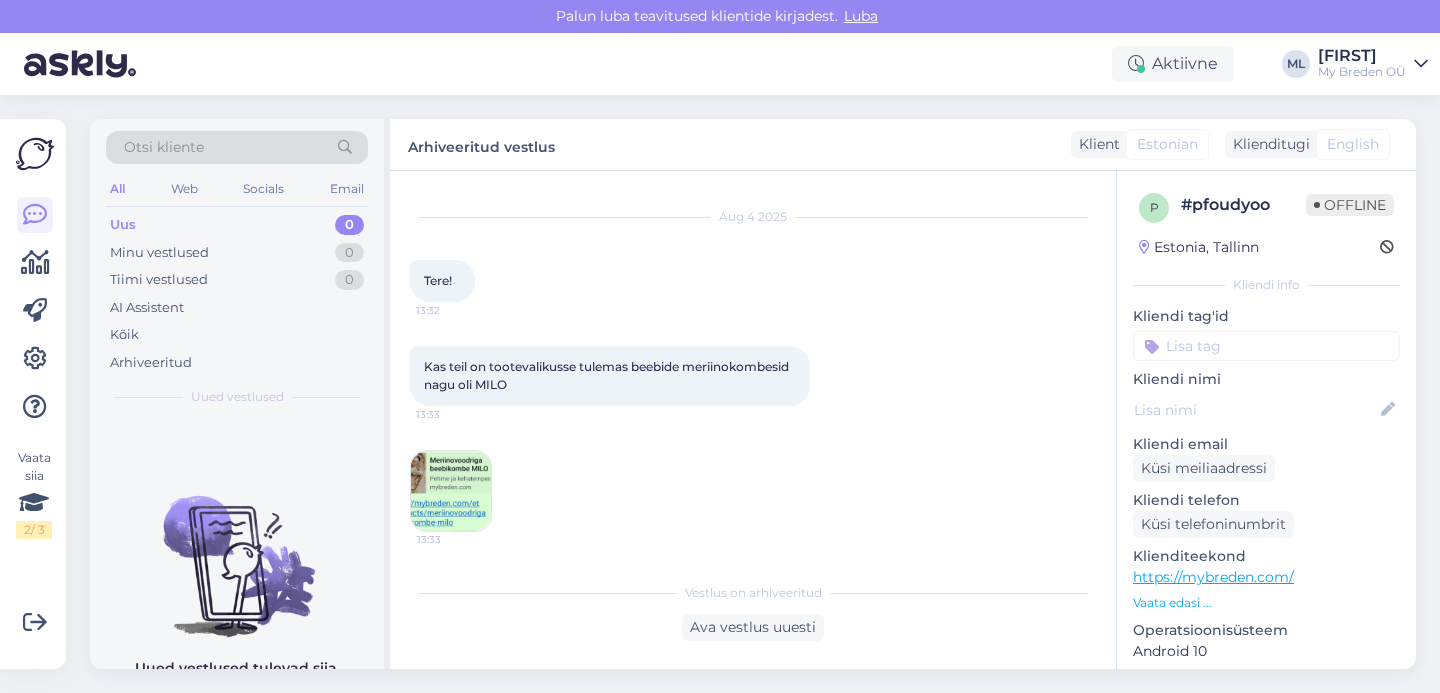 click on "Uus 0" at bounding box center [237, 225] 